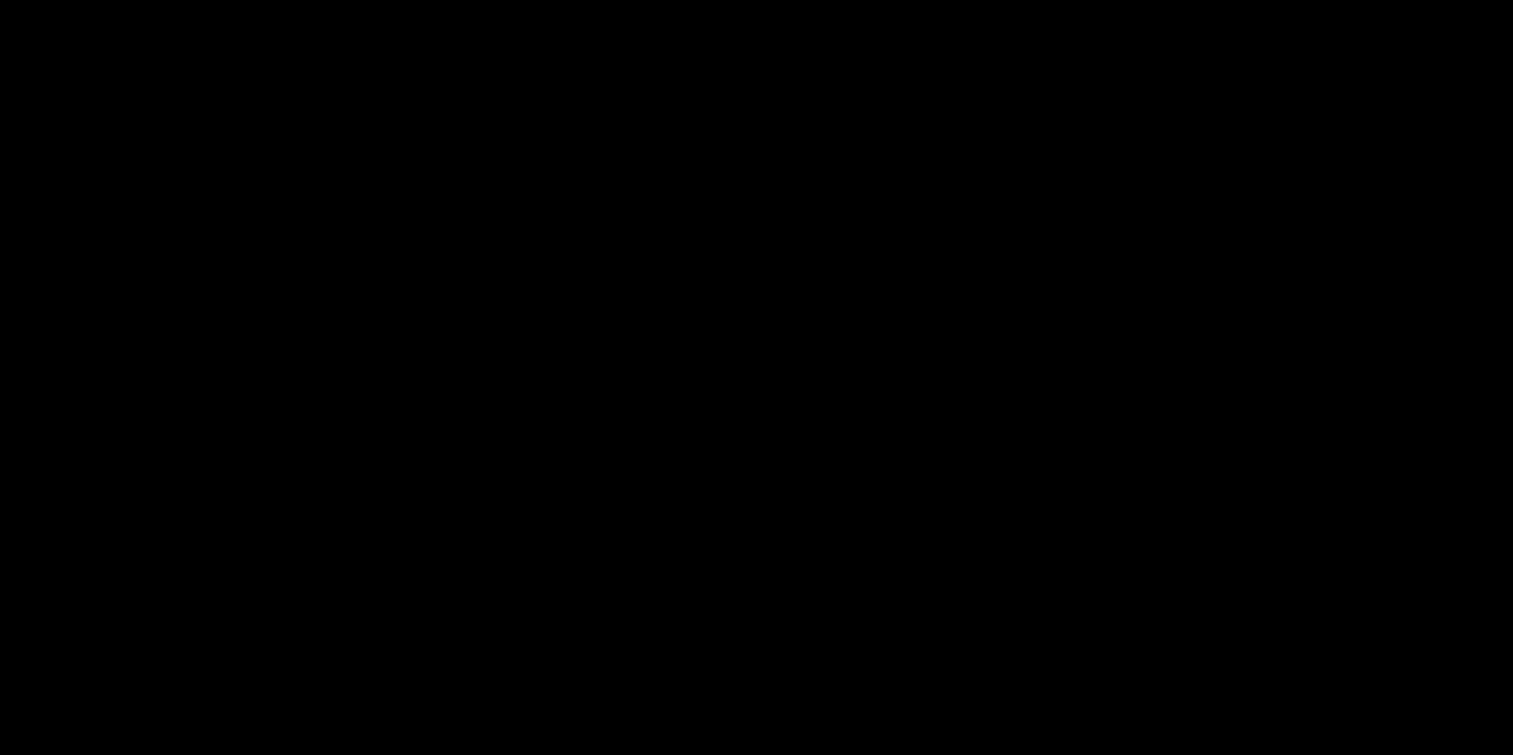 scroll, scrollTop: 0, scrollLeft: 0, axis: both 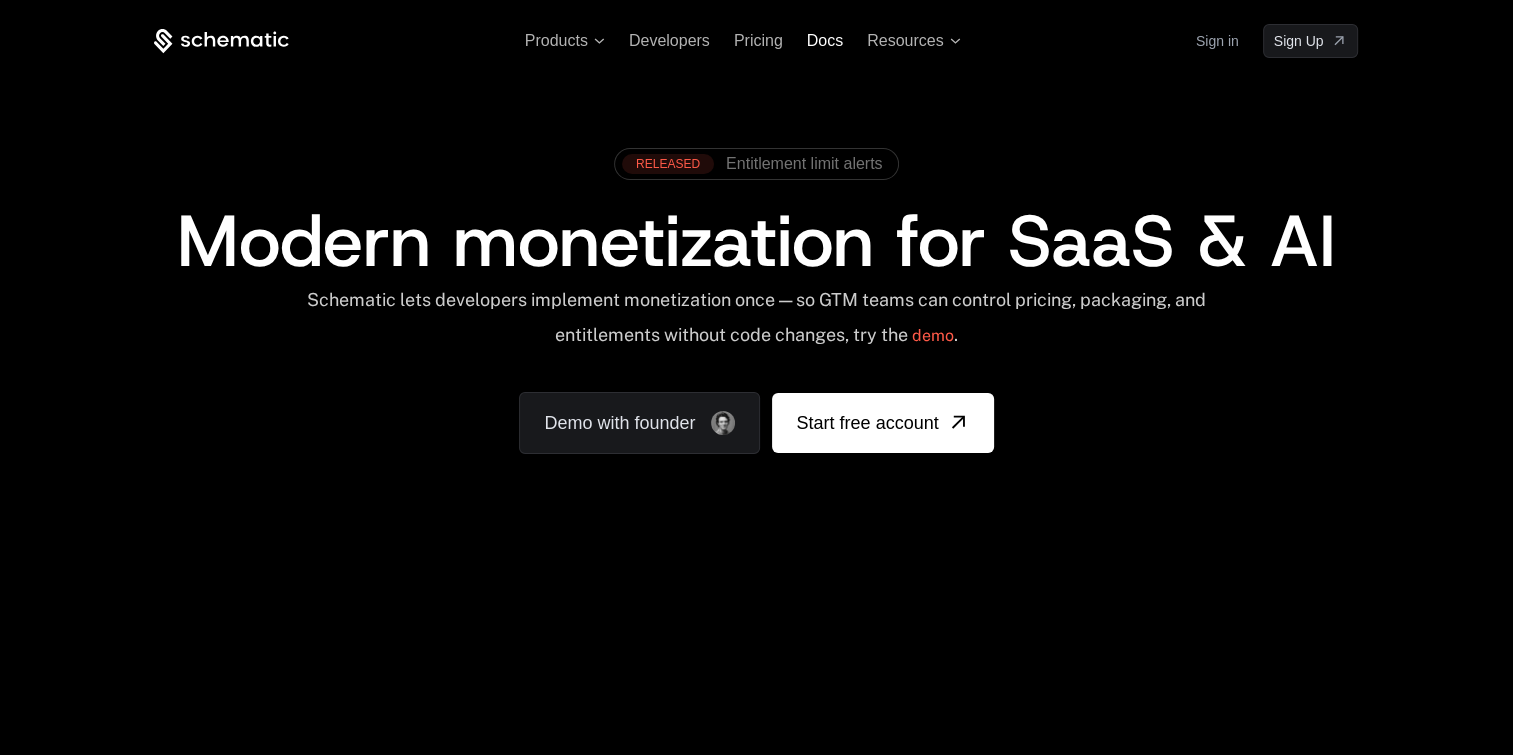 click on "Docs" at bounding box center (825, 40) 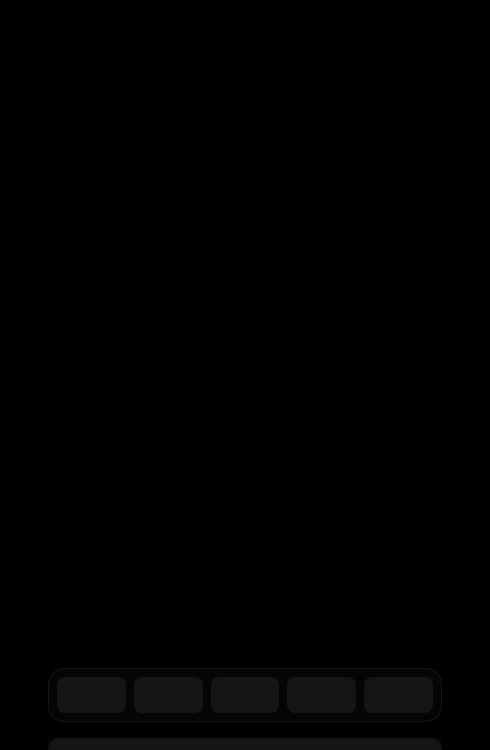 scroll, scrollTop: 0, scrollLeft: 0, axis: both 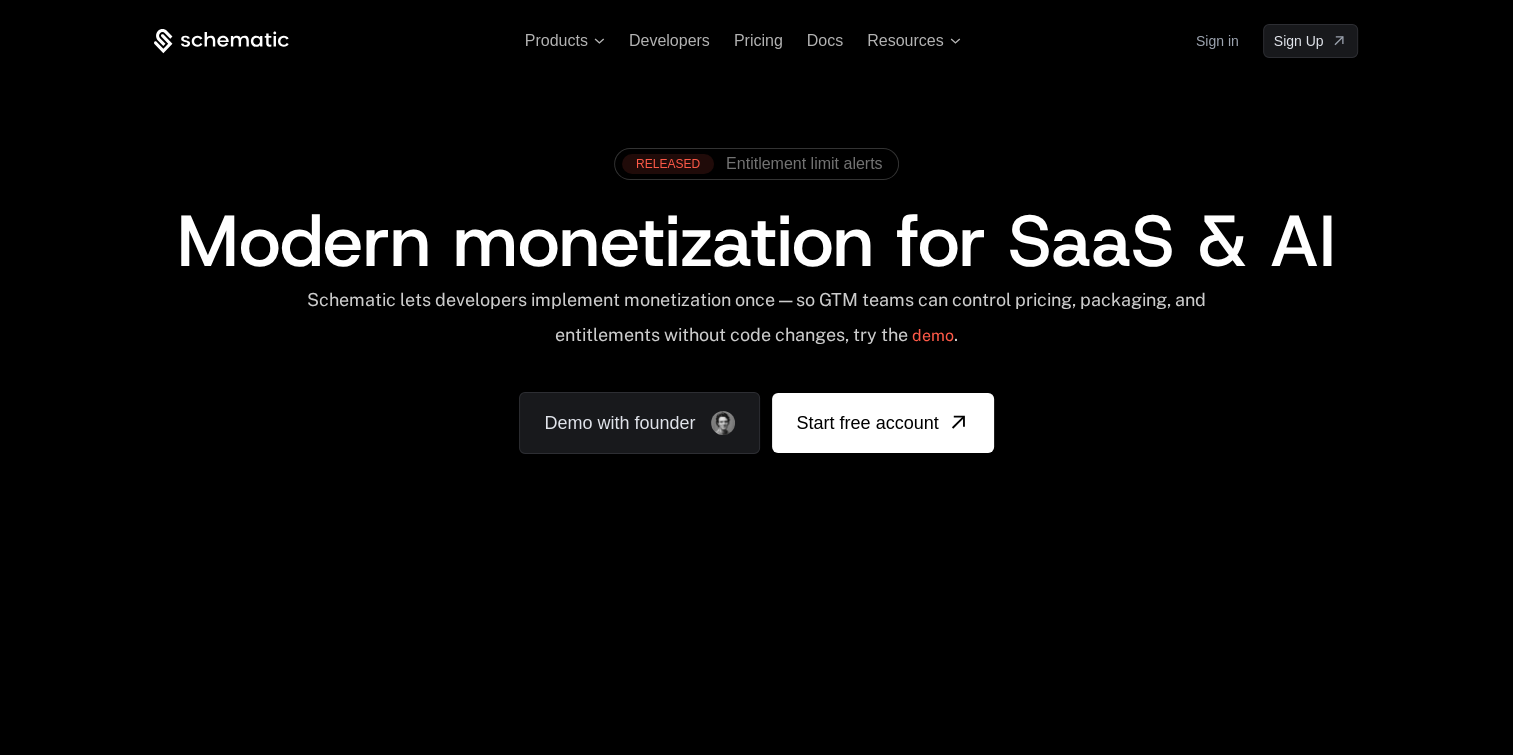 click on "Sign in" at bounding box center (1217, 41) 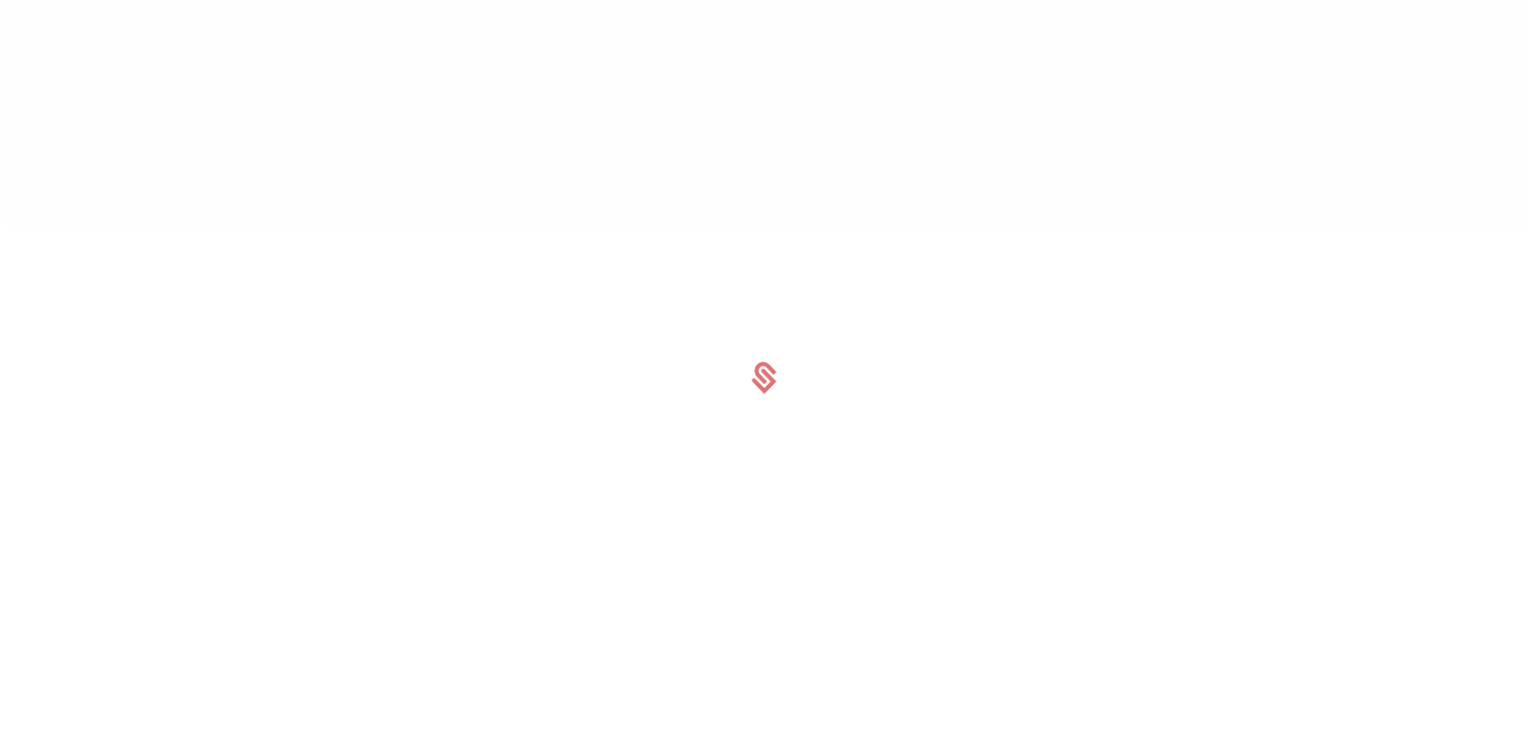 scroll, scrollTop: 0, scrollLeft: 0, axis: both 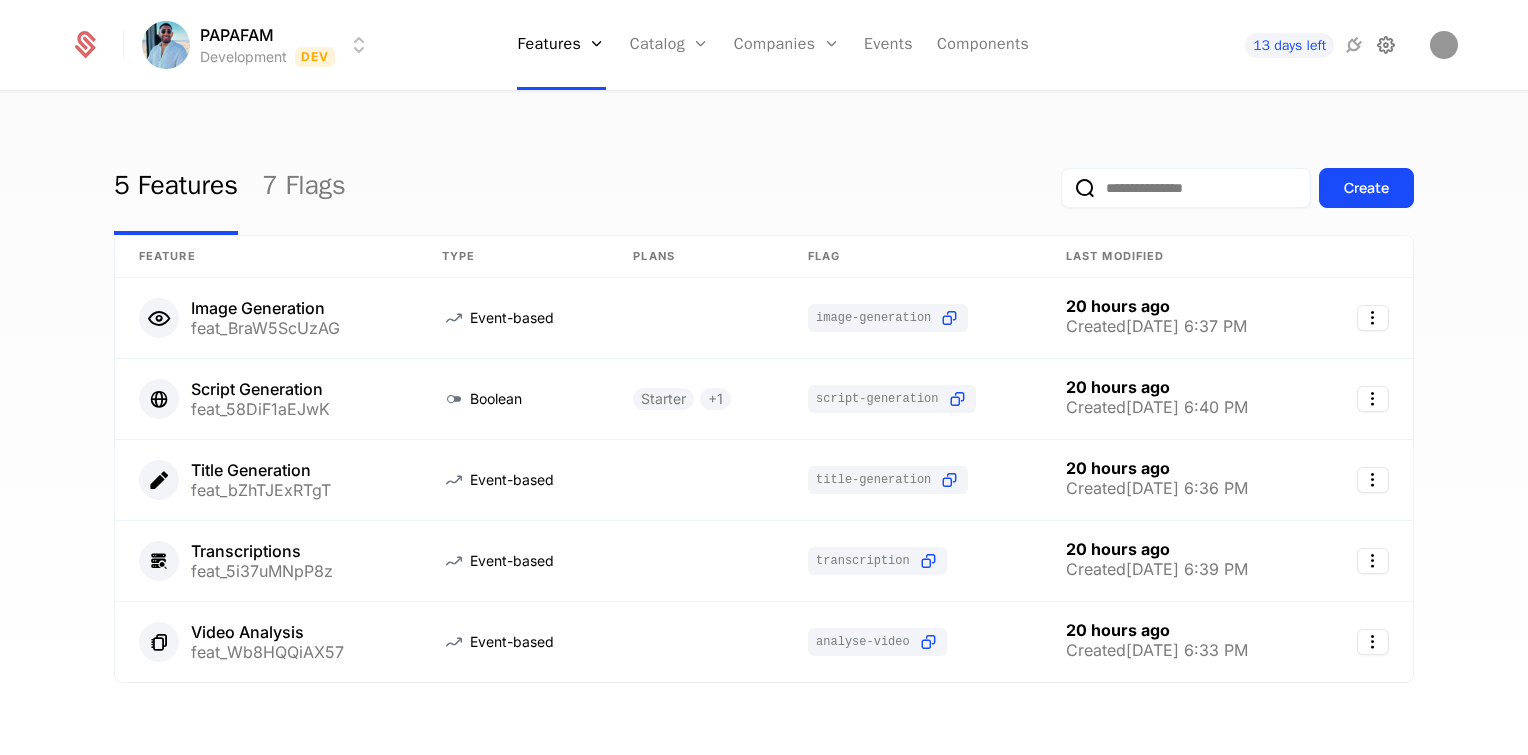 click at bounding box center [1386, 45] 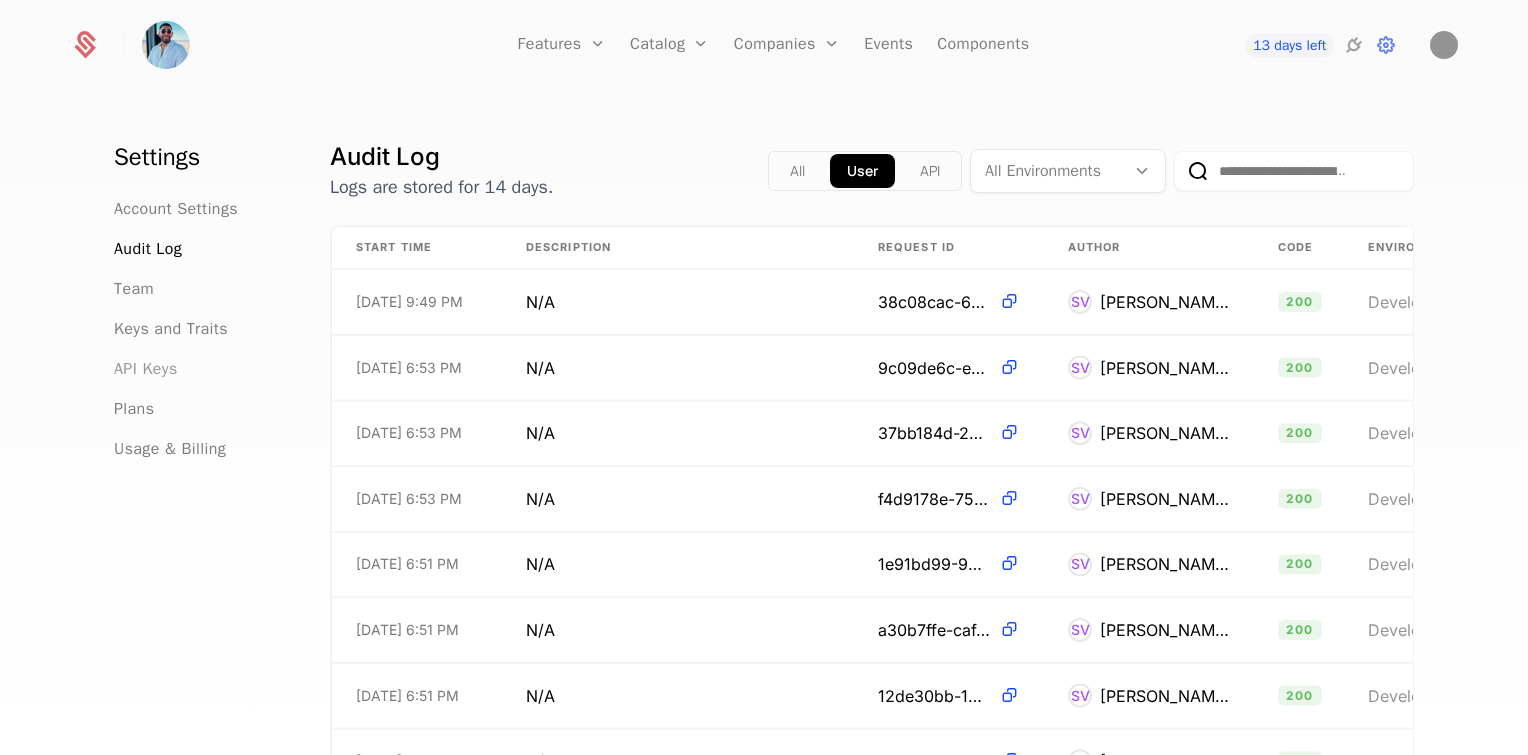 click on "API Keys" at bounding box center [146, 369] 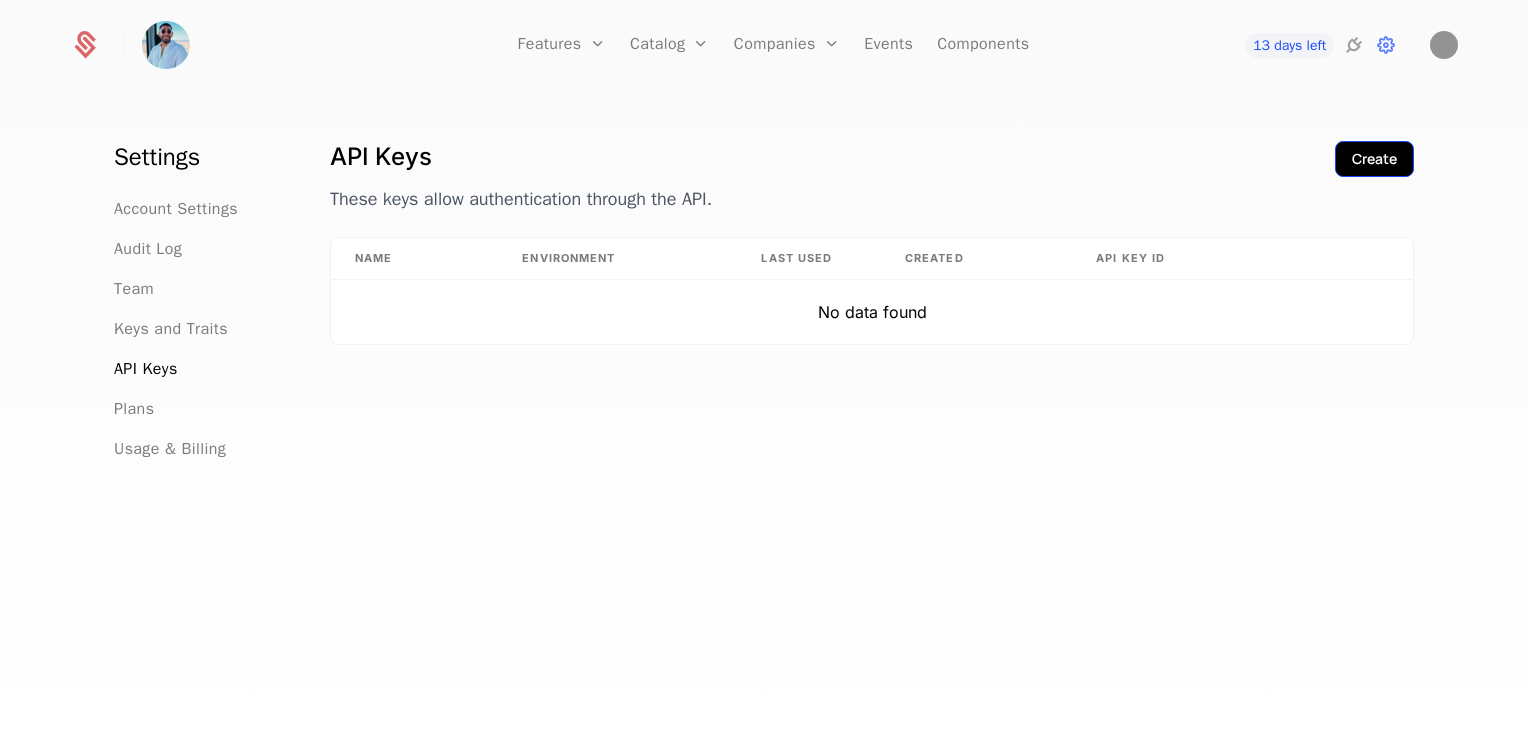 click on "Create" at bounding box center [1374, 159] 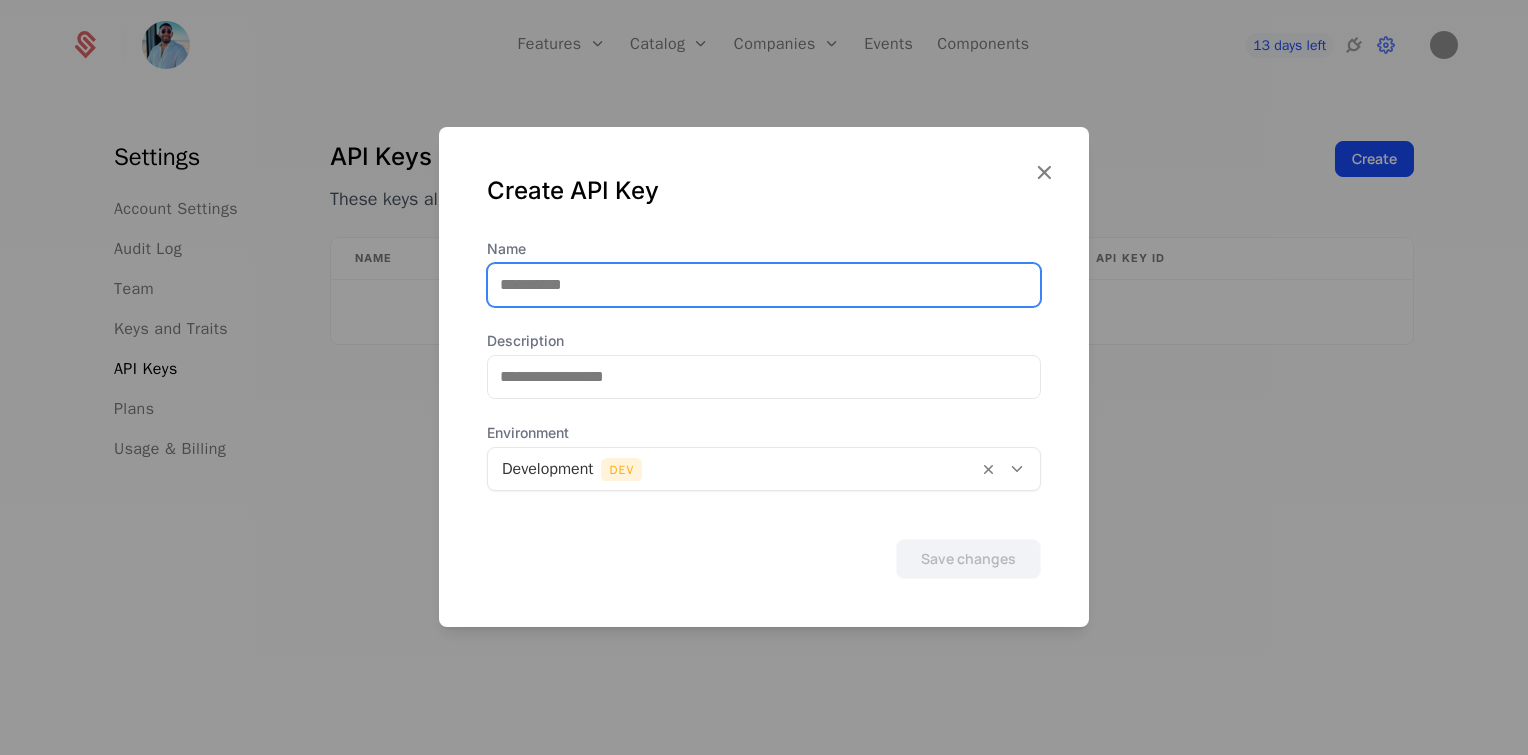click on "Name" at bounding box center [764, 285] 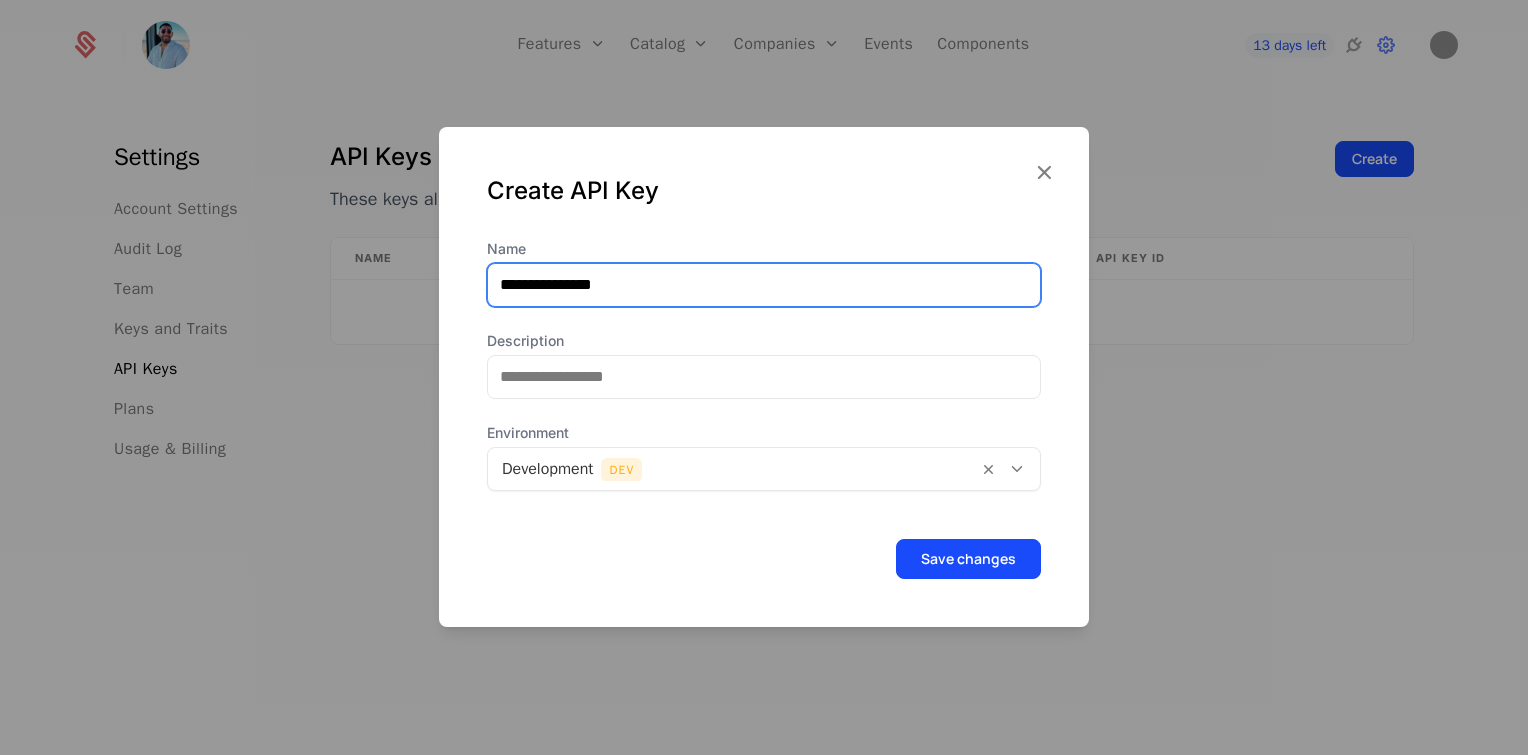 click on "**********" at bounding box center (764, 285) 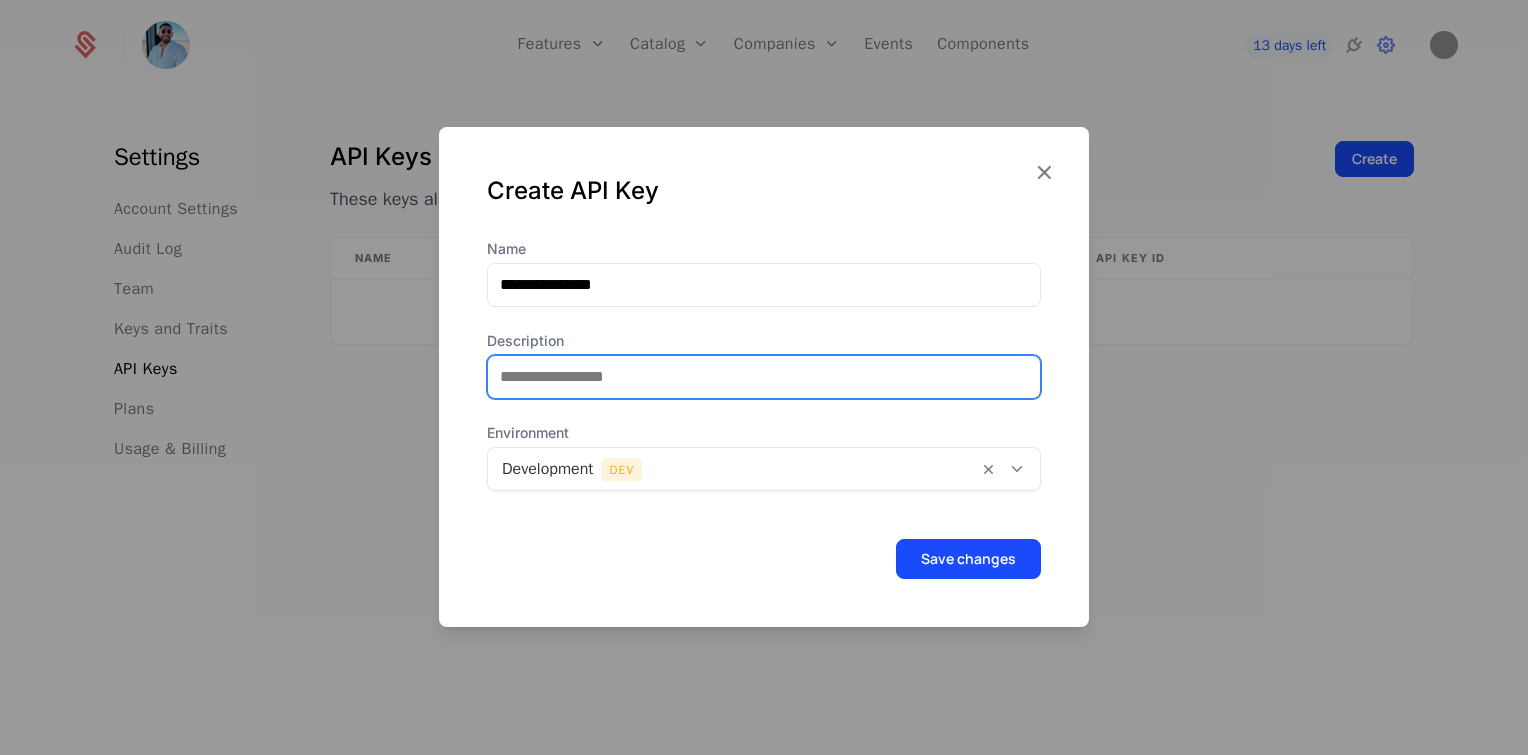 click on "Description" at bounding box center [764, 377] 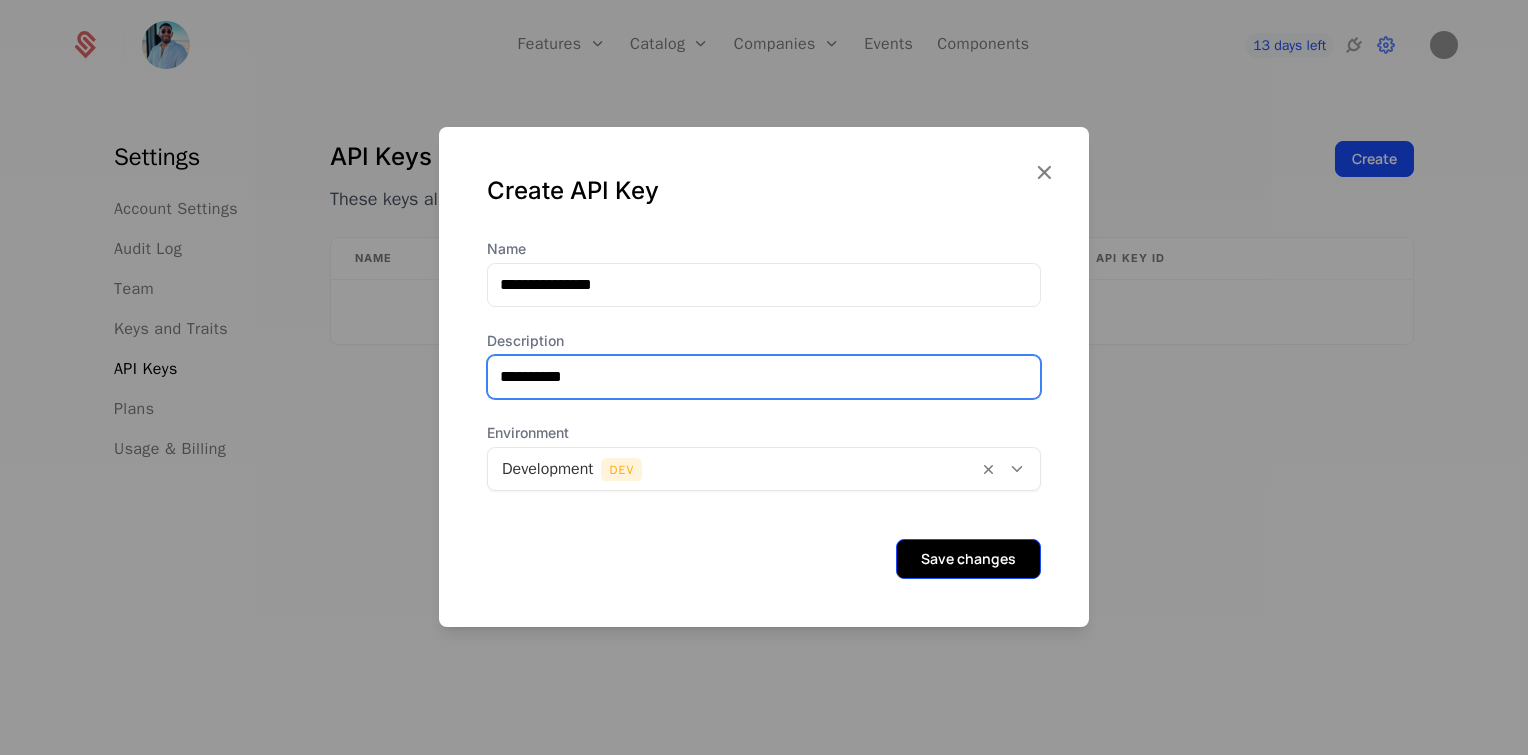 type on "**********" 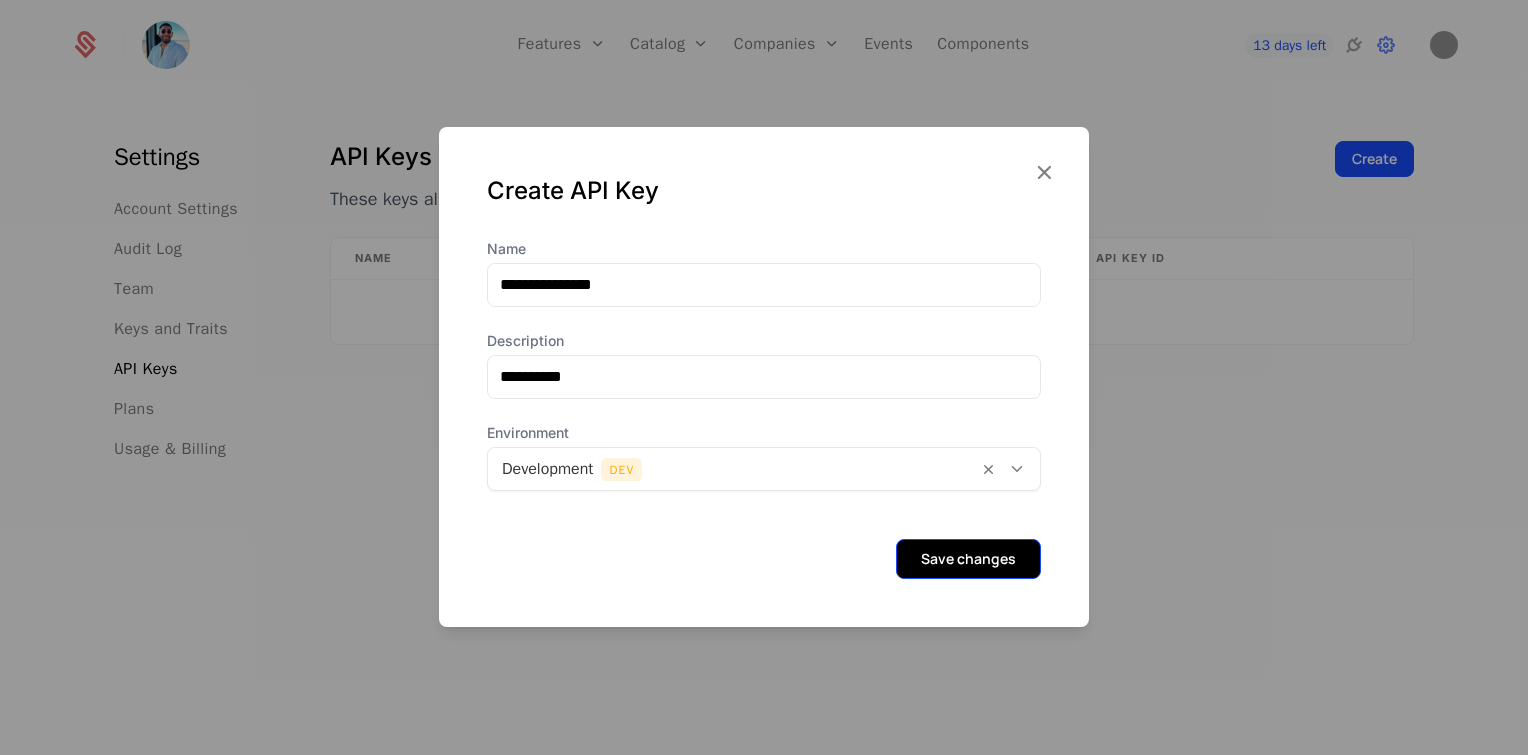 click on "Save changes" at bounding box center [968, 559] 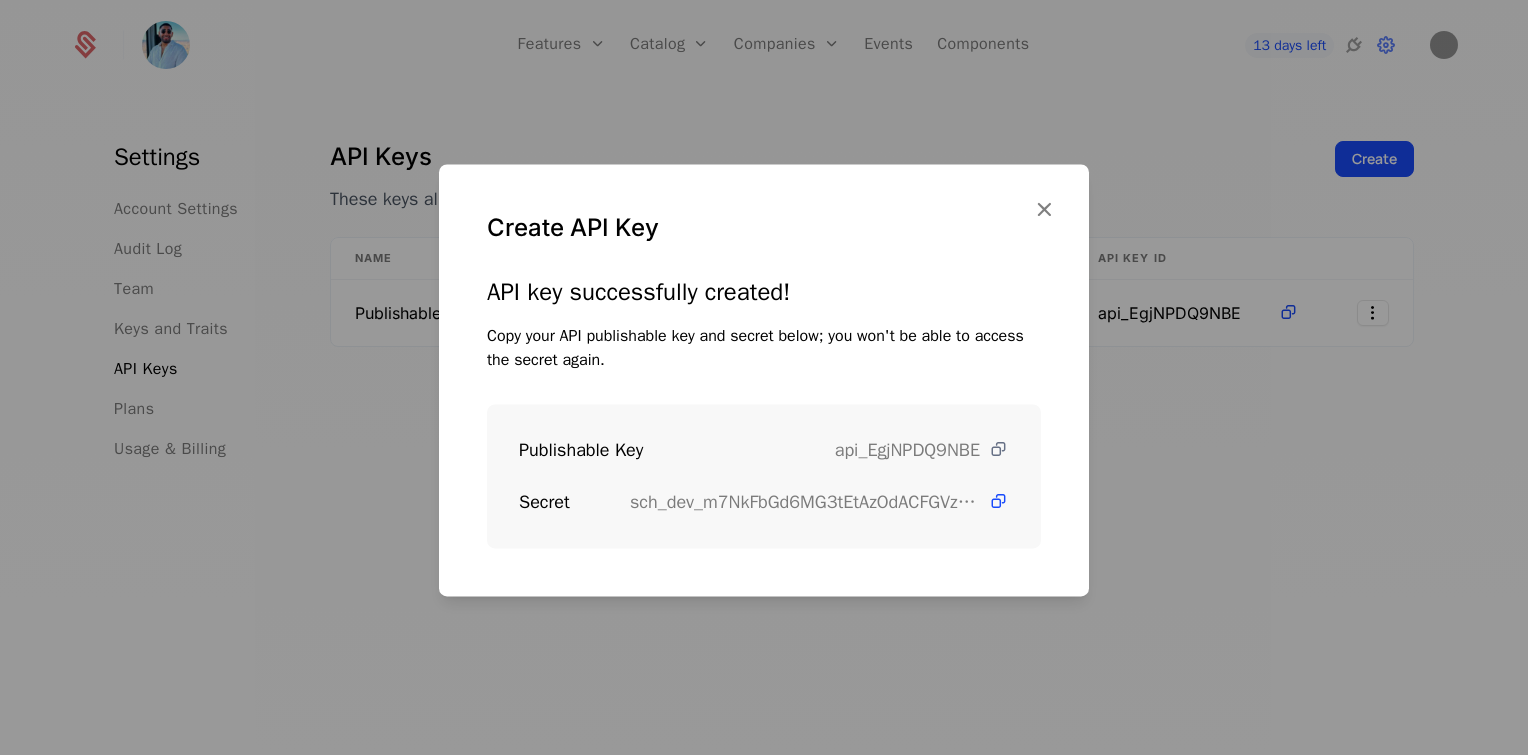 click at bounding box center [998, 449] 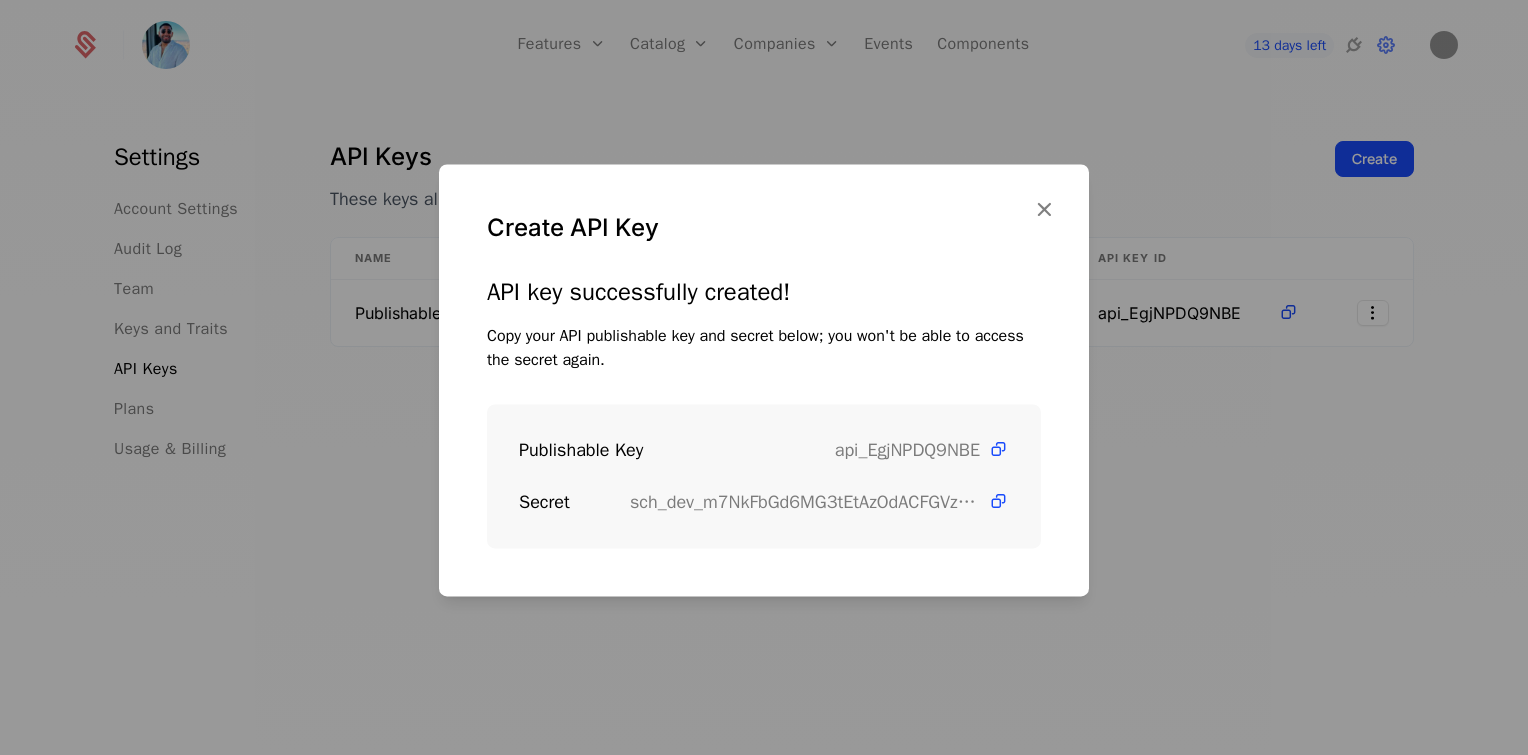 click at bounding box center (764, 377) 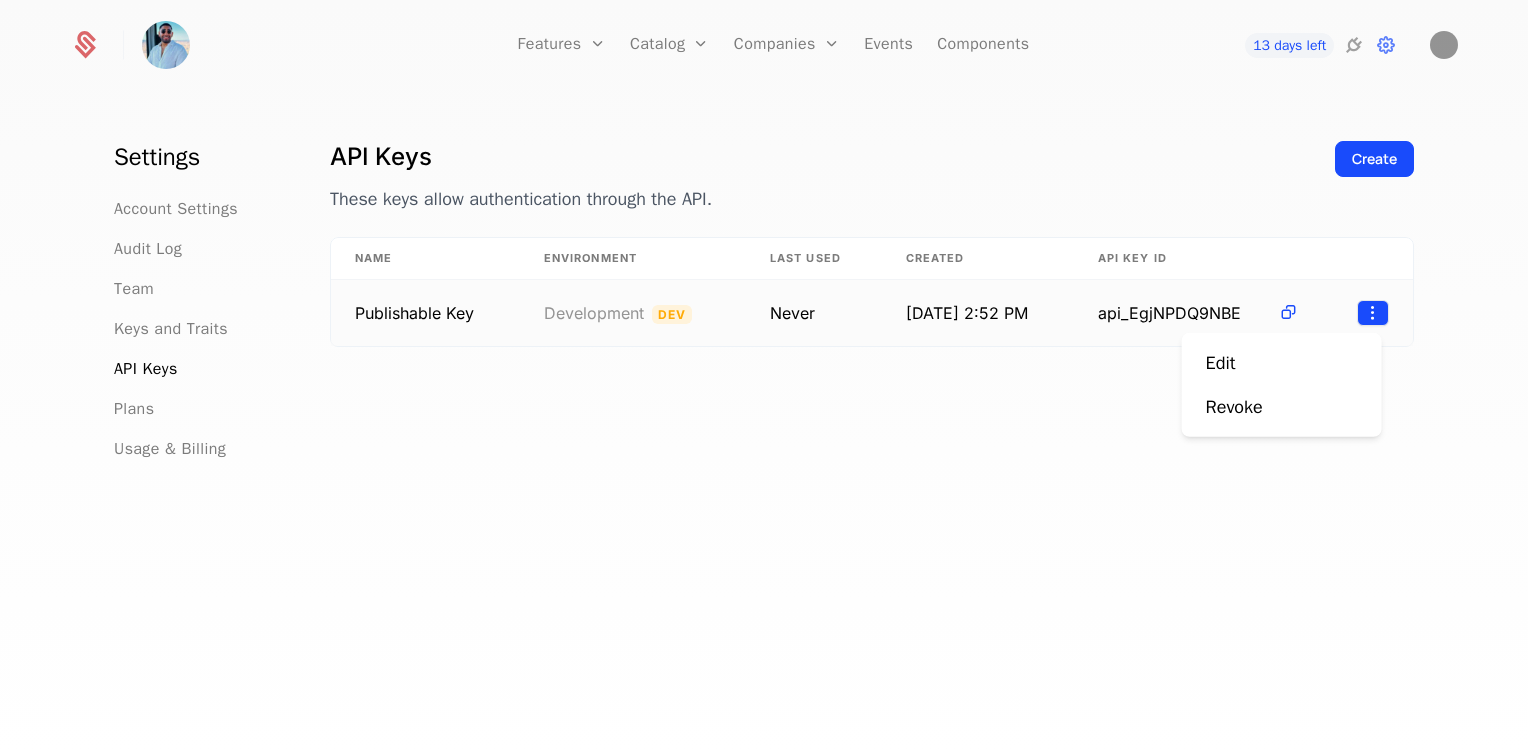 click on "Features Features Flags Catalog Plans Add Ons Configuration Companies Companies Users Events Components 13 days left Settings Account Settings Audit Log Team Keys and Traits API Keys Plans Usage & Billing API Keys     These keys allow authentication through the API. Create Name Environment Last Used Created API Key ID Publishable Key Development Dev Never 7/3/25, 2:52 PM api_EgjNPDQ9NBE
Best Viewed on Desktop You're currently viewing this on a  mobile device . For the best experience,   we recommend using a desktop or larger screens , as the application isn't fully optimized for smaller resolutions just yet. Got it  Edit Revoke" at bounding box center (764, 377) 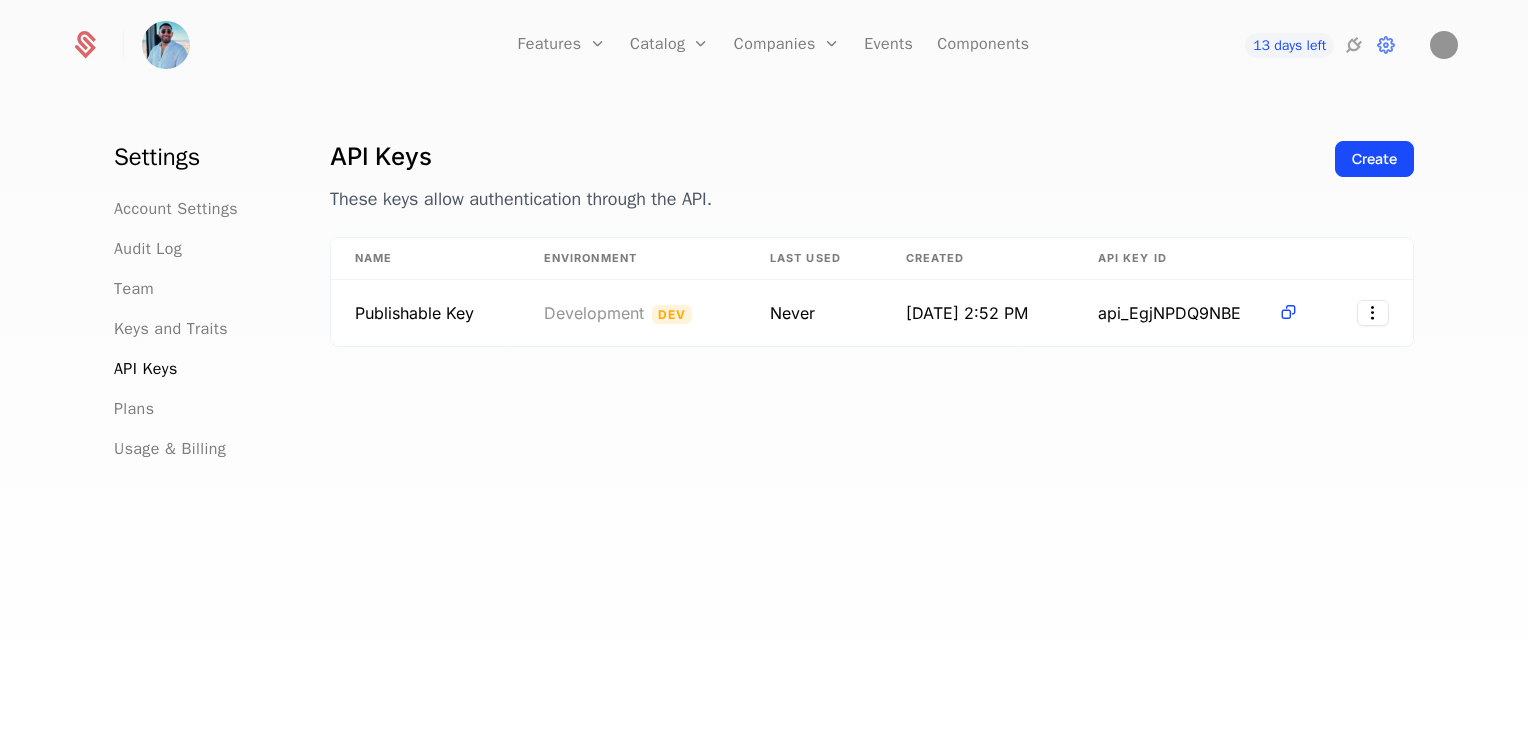 click on "Features Features Flags Catalog Plans Add Ons Configuration Companies Companies Users Events Components 13 days left Settings Account Settings Audit Log Team Keys and Traits API Keys Plans Usage & Billing API Keys     These keys allow authentication through the API. Create Name Environment Last Used Created API Key ID Publishable Key Development Dev Never 7/3/25, 2:52 PM api_EgjNPDQ9NBE
Best Viewed on Desktop You're currently viewing this on a  mobile device . For the best experience,   we recommend using a desktop or larger screens , as the application isn't fully optimized for smaller resolutions just yet. Got it" at bounding box center [764, 377] 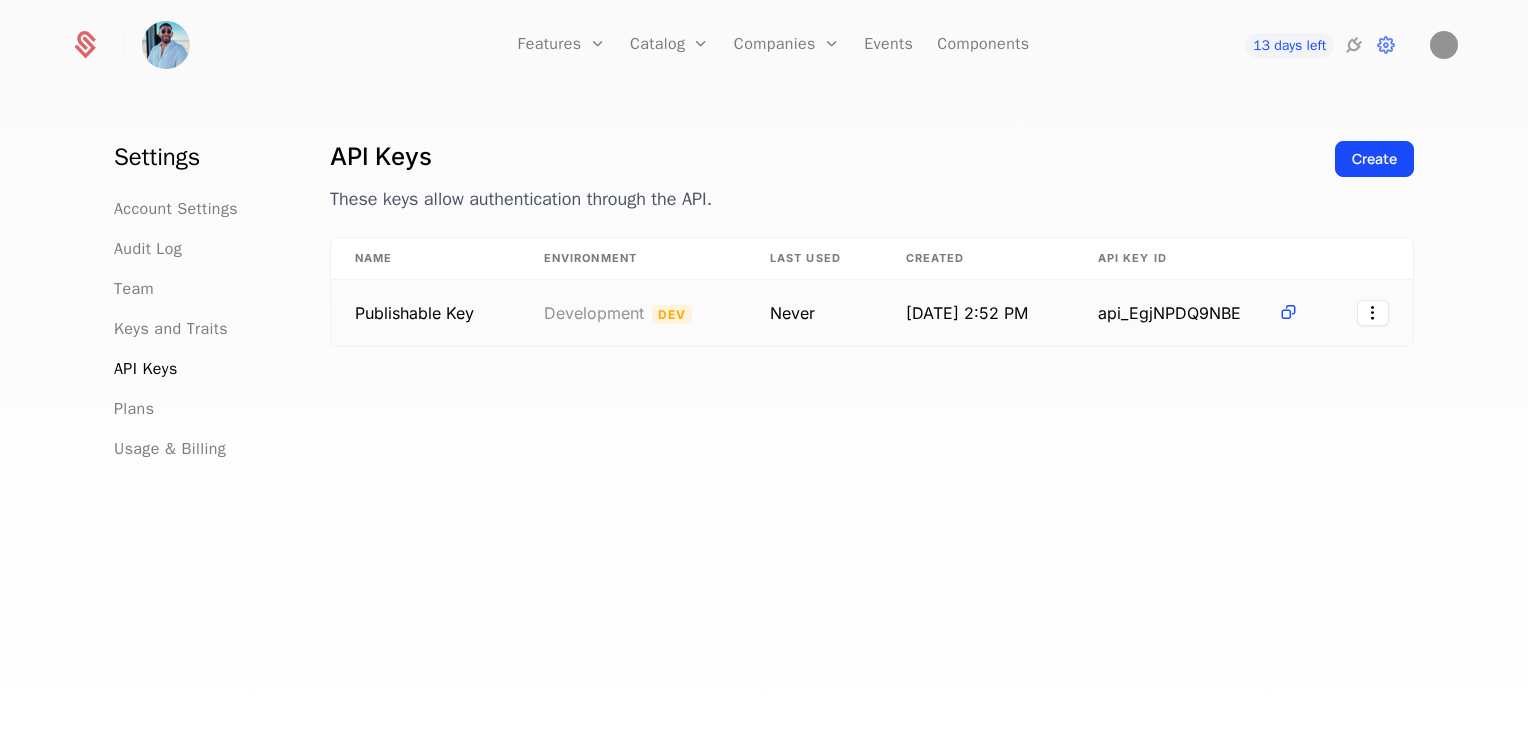 click on "api_EgjNPDQ9NBE" at bounding box center [1198, 313] 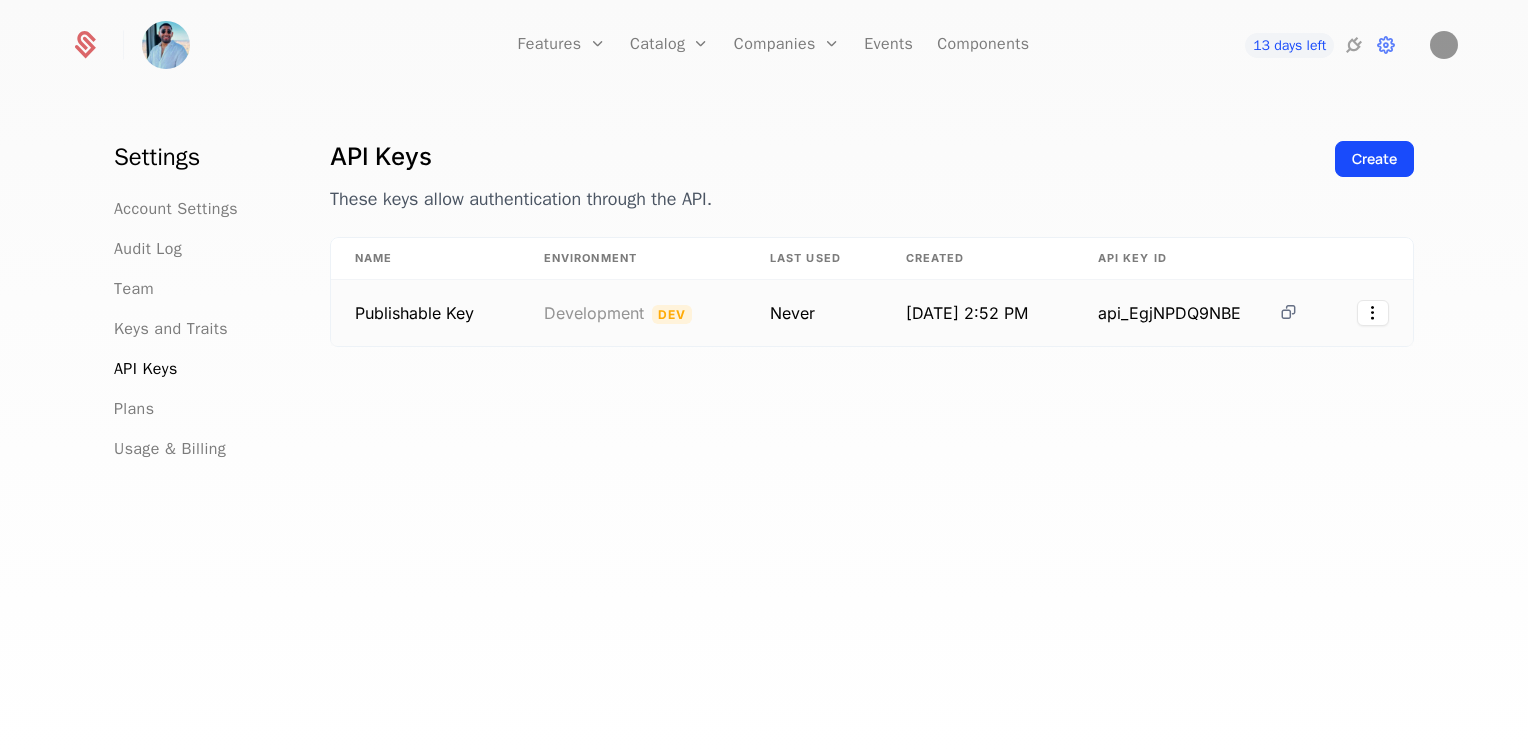 click at bounding box center [1288, 312] 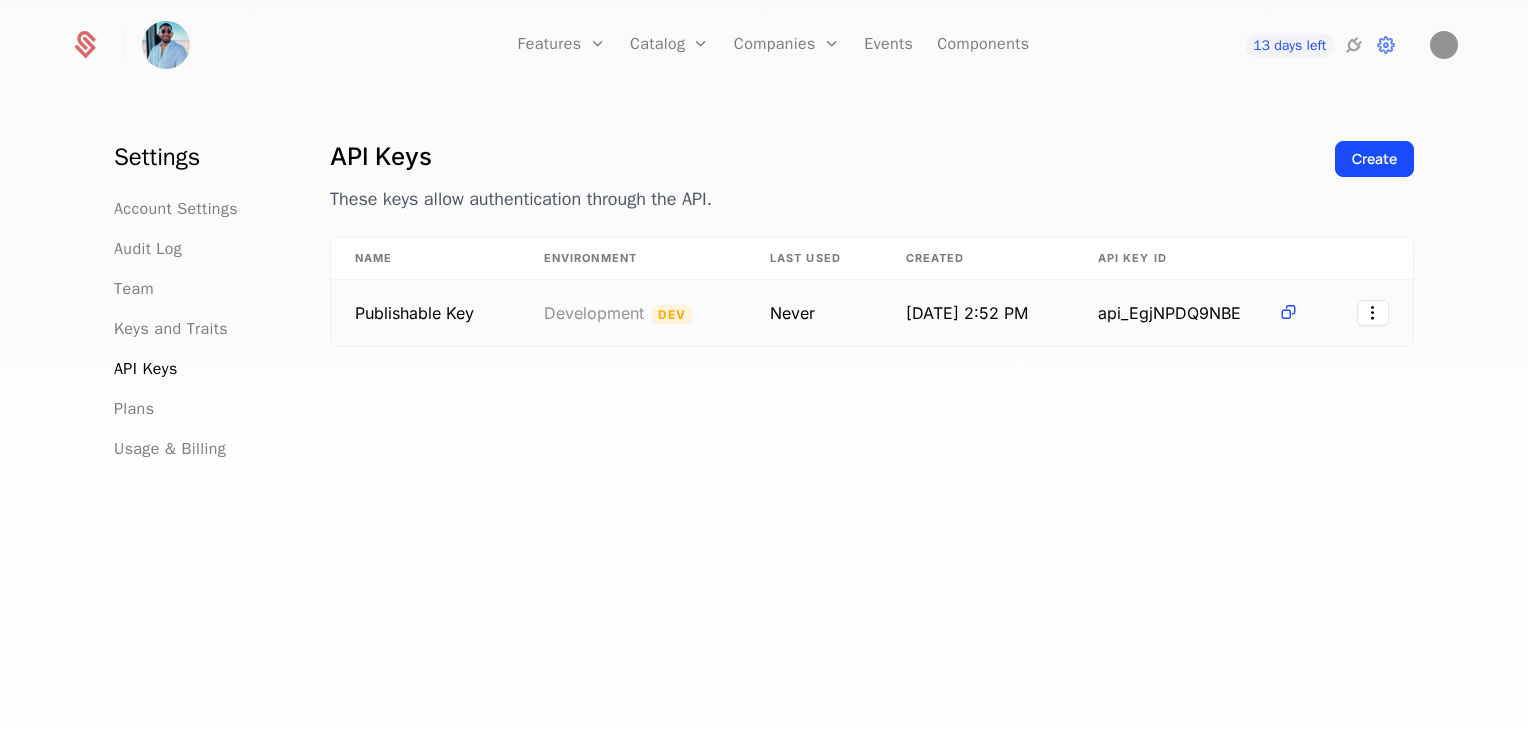click on "Publishable Key" at bounding box center (414, 313) 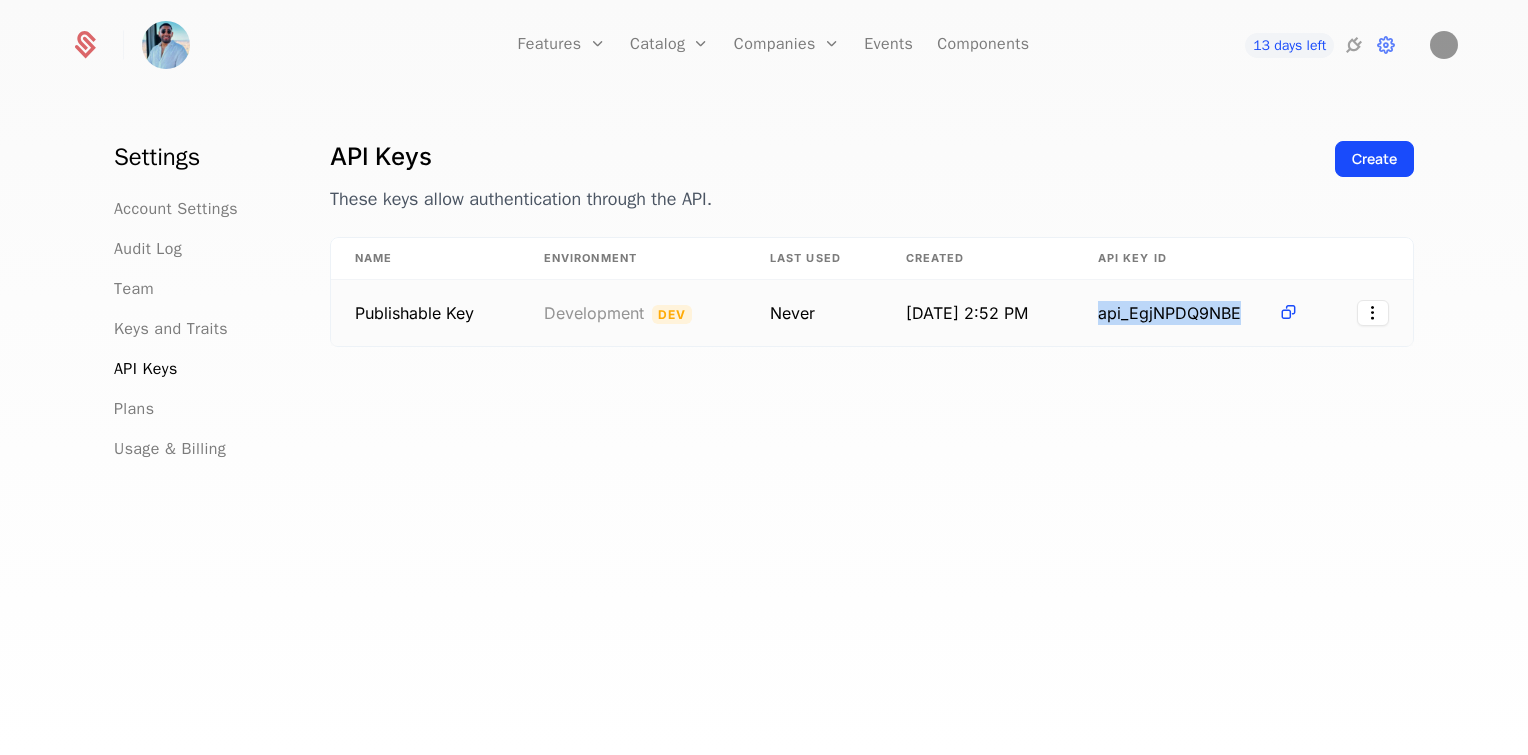 click on "api_EgjNPDQ9NBE" at bounding box center (1184, 313) 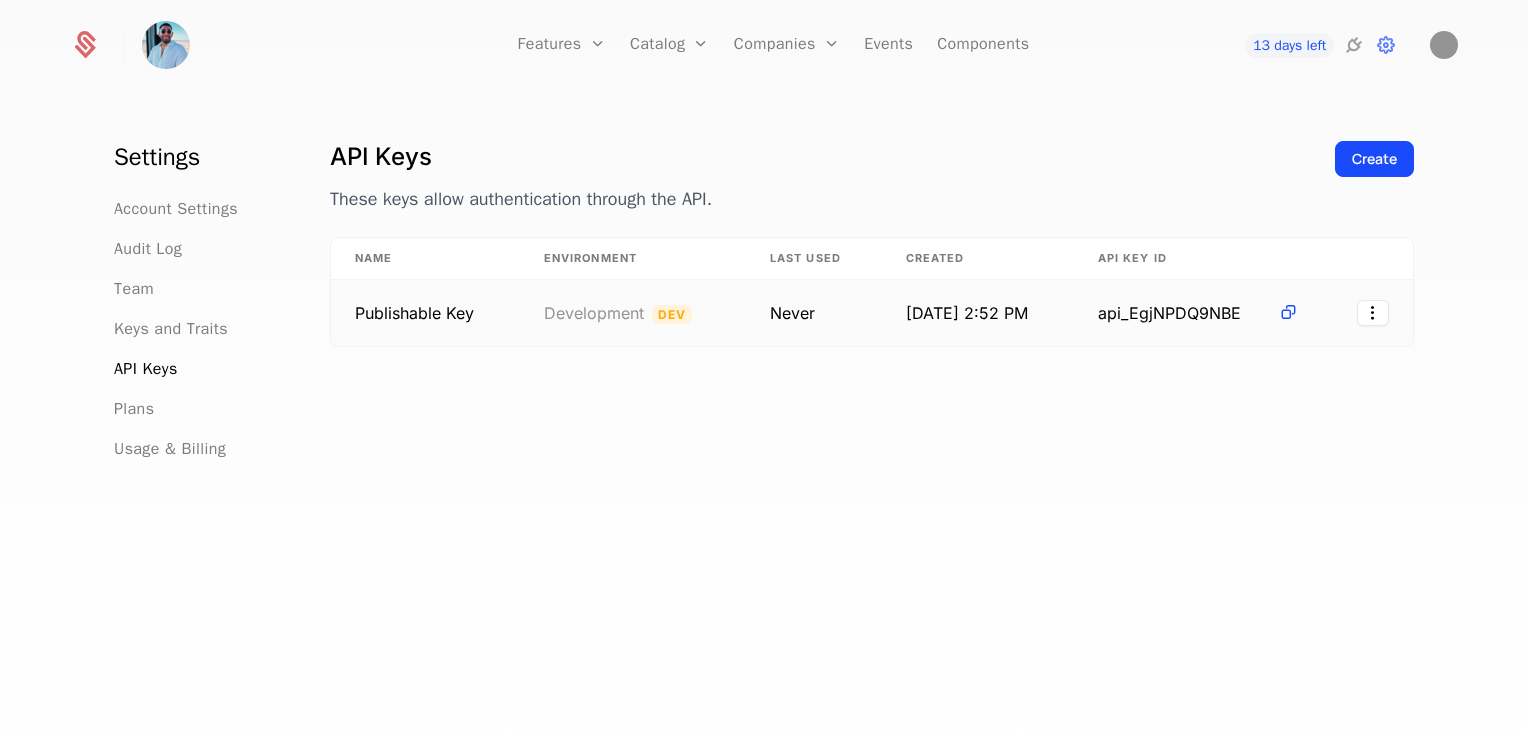 drag, startPoint x: 1165, startPoint y: 311, endPoint x: 1347, endPoint y: 308, distance: 182.02472 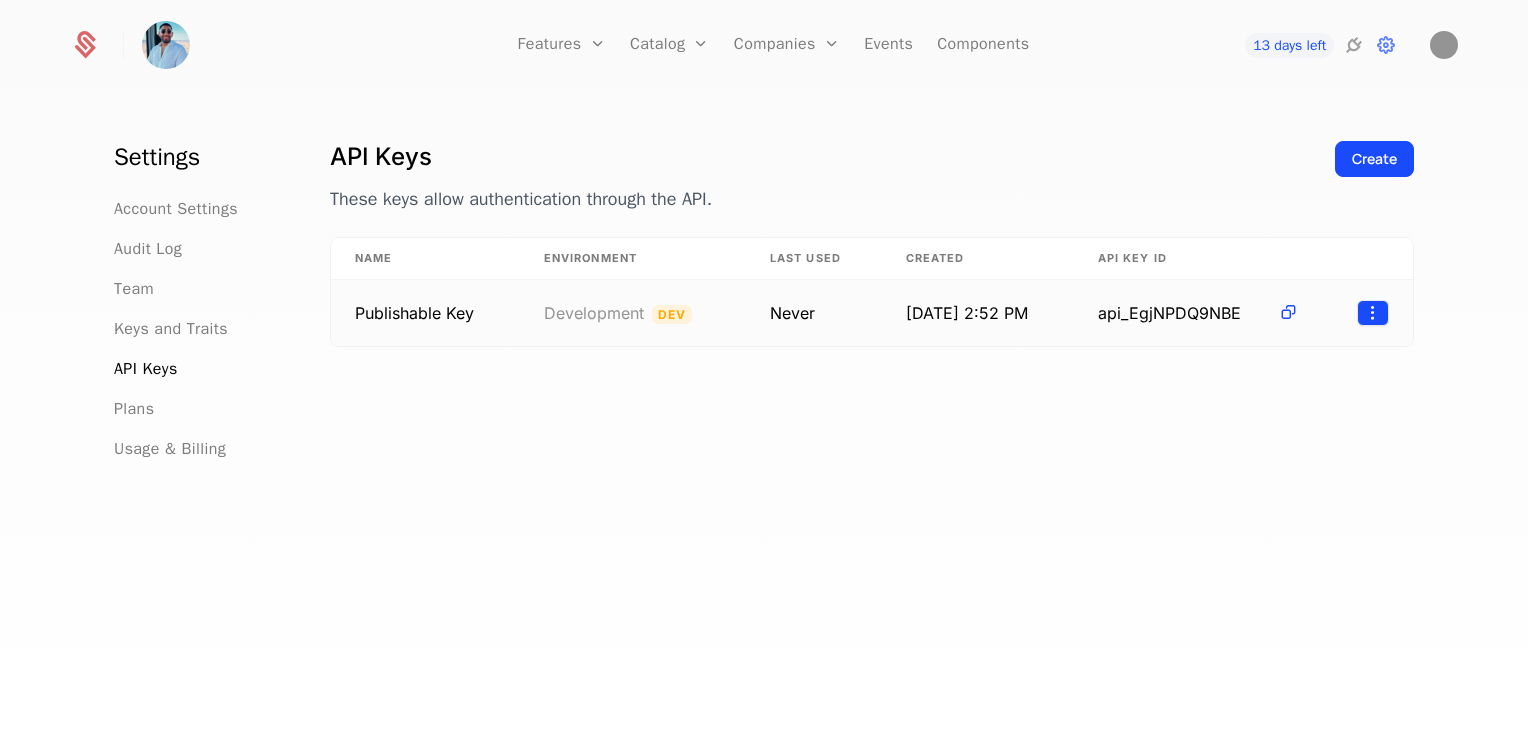 click on "Features Features Flags Catalog Plans Add Ons Configuration Companies Companies Users Events Components 13 days left Settings Account Settings Audit Log Team Keys and Traits API Keys Plans Usage & Billing API Keys     These keys allow authentication through the API. Create Name Environment Last Used Created API Key ID Publishable Key Development Dev Never 7/3/25, 2:52 PM api_EgjNPDQ9NBE
Best Viewed on Desktop You're currently viewing this on a  mobile device . For the best experience,   we recommend using a desktop or larger screens , as the application isn't fully optimized for smaller resolutions just yet. Got it" at bounding box center (764, 377) 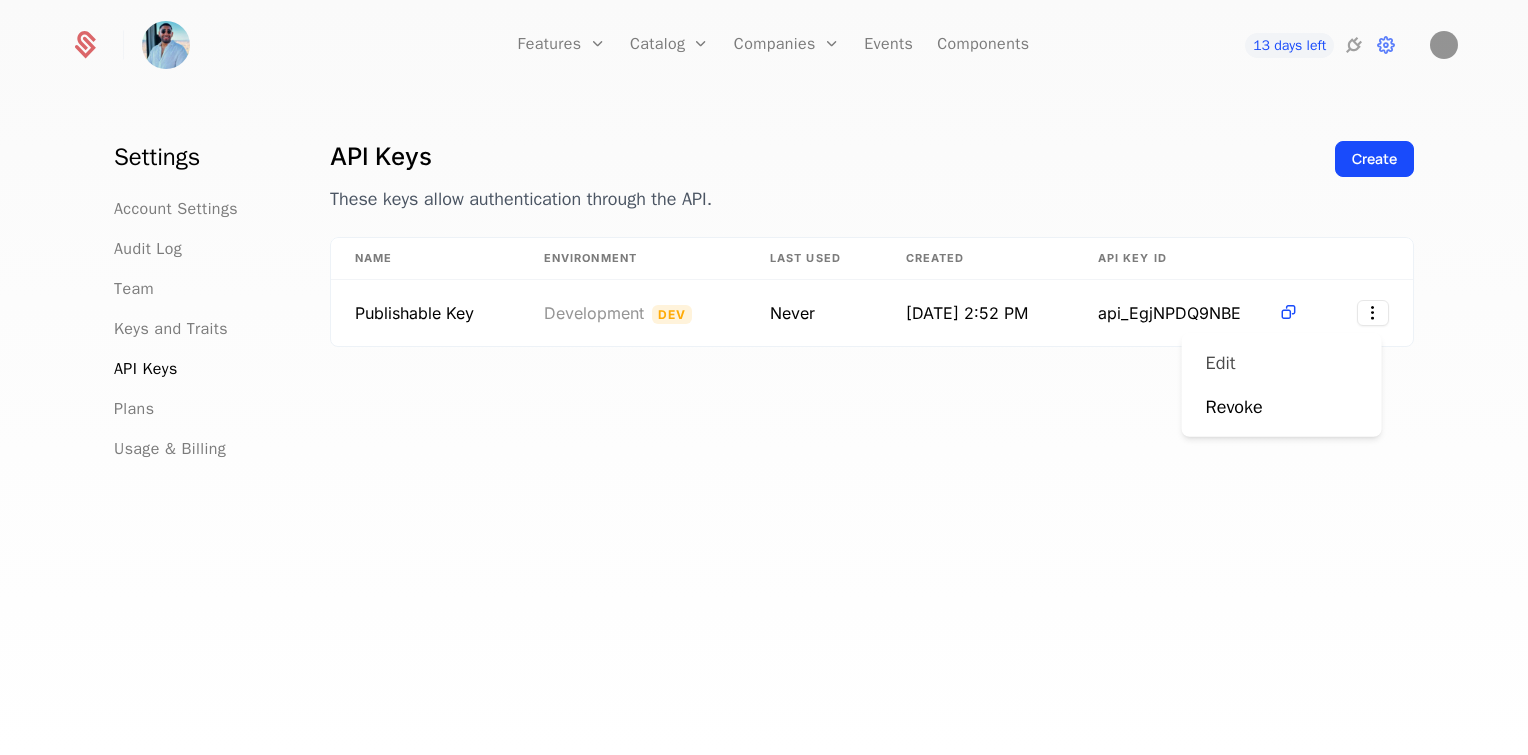 click on "Edit" at bounding box center (1229, 363) 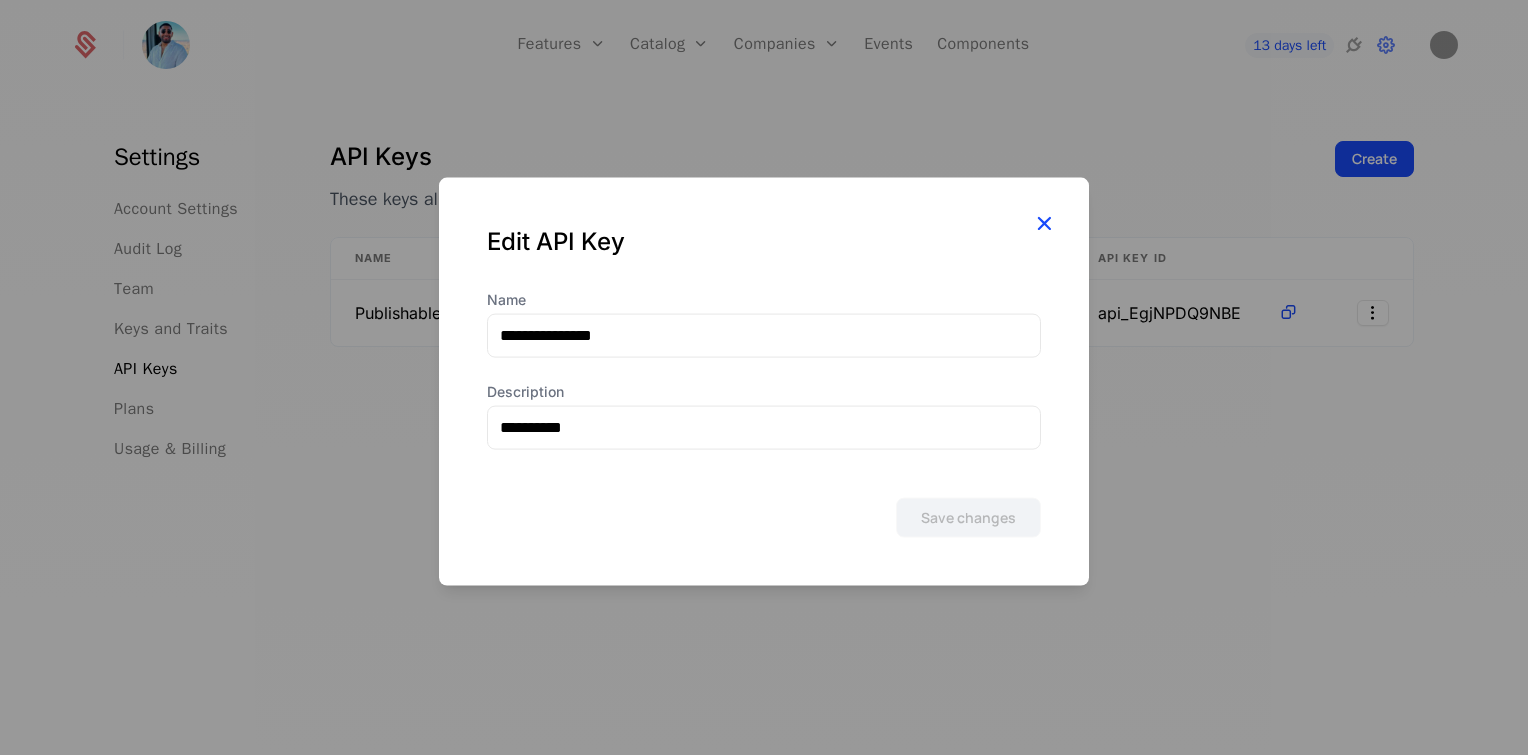 click at bounding box center [1044, 222] 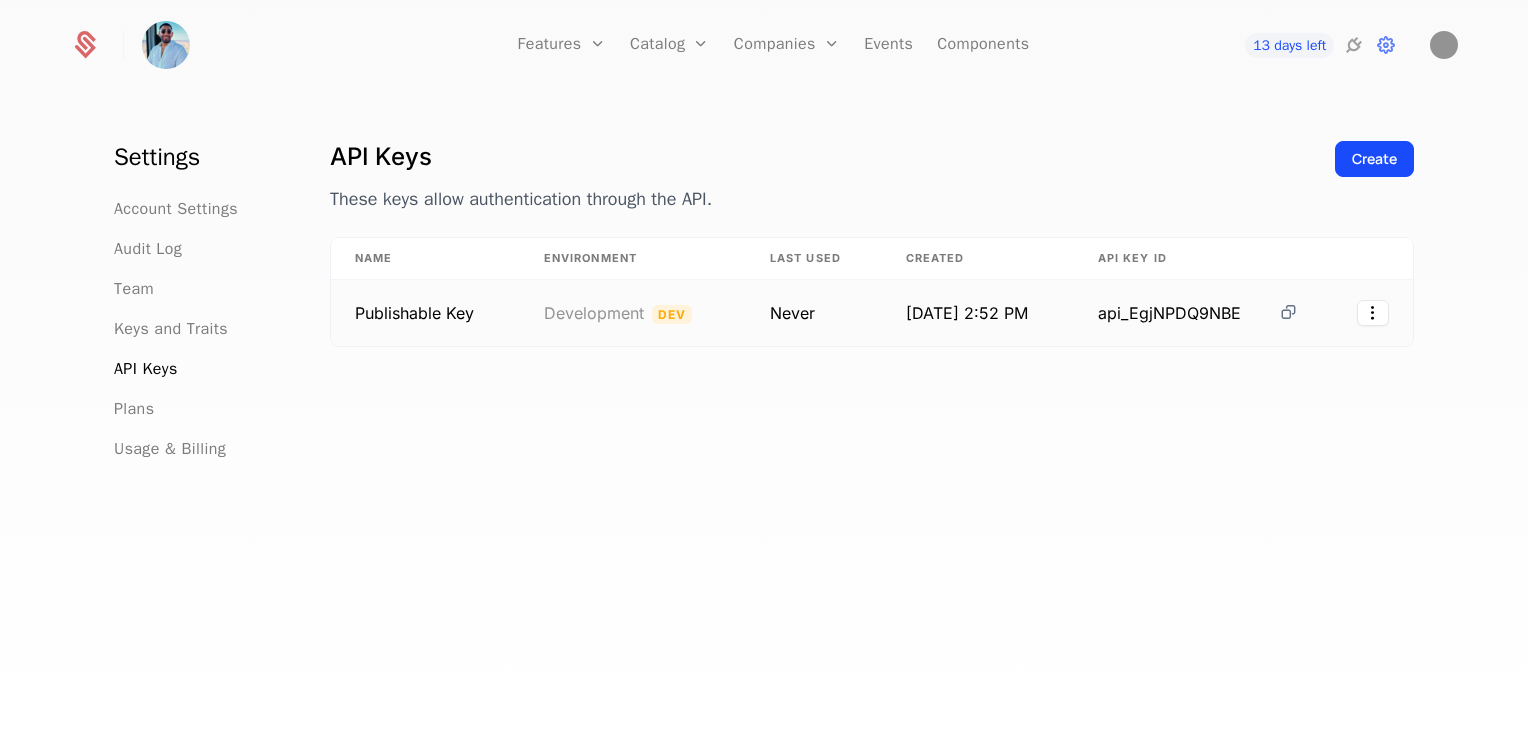 click at bounding box center (1288, 312) 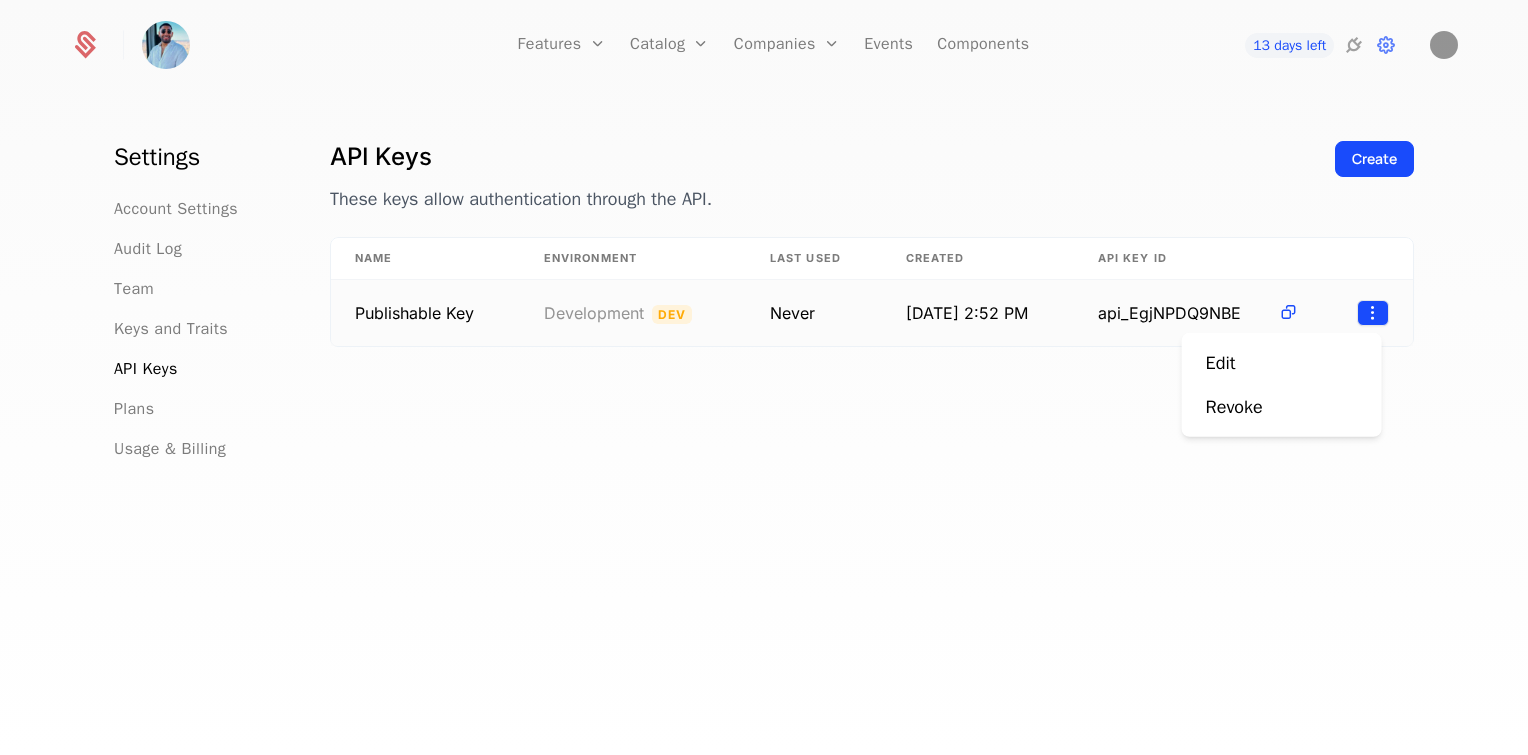 click on "Features Features Flags Catalog Plans Add Ons Configuration Companies Companies Users Events Components 13 days left Settings Account Settings Audit Log Team Keys and Traits API Keys Plans Usage & Billing API Keys     These keys allow authentication through the API. Create Name Environment Last Used Created API Key ID Publishable Key Development Dev Never 7/3/25, 2:52 PM api_EgjNPDQ9NBE
Best Viewed on Desktop You're currently viewing this on a  mobile device . For the best experience,   we recommend using a desktop or larger screens , as the application isn't fully optimized for smaller resolutions just yet. Got it  Edit Revoke" at bounding box center (764, 377) 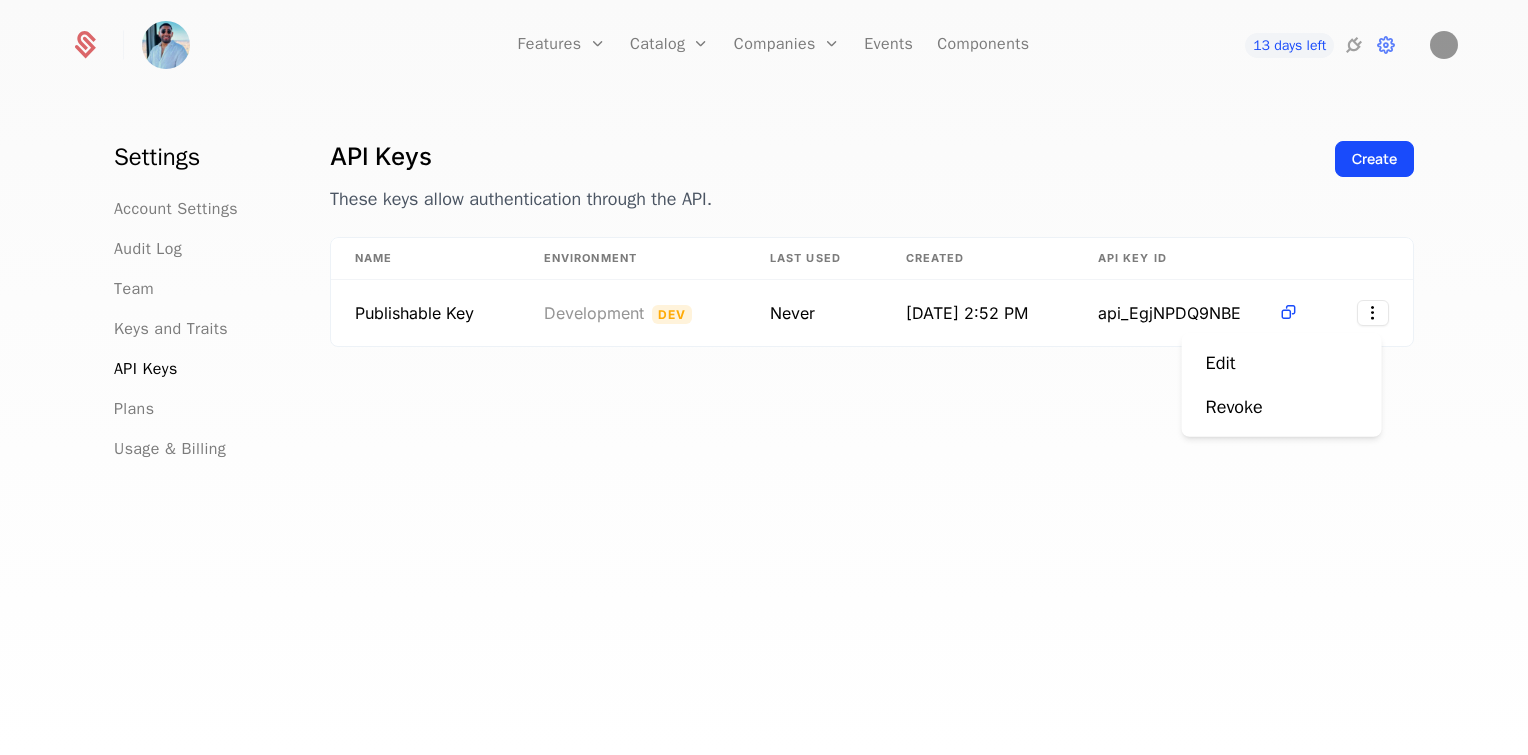 click on "Features Features Flags Catalog Plans Add Ons Configuration Companies Companies Users Events Components 13 days left Settings Account Settings Audit Log Team Keys and Traits API Keys Plans Usage & Billing API Keys     These keys allow authentication through the API. Create Name Environment Last Used Created API Key ID Publishable Key Development Dev Never 7/3/25, 2:52 PM api_EgjNPDQ9NBE
Best Viewed on Desktop You're currently viewing this on a  mobile device . For the best experience,   we recommend using a desktop or larger screens , as the application isn't fully optimized for smaller resolutions just yet. Got it  Edit Revoke" at bounding box center [764, 377] 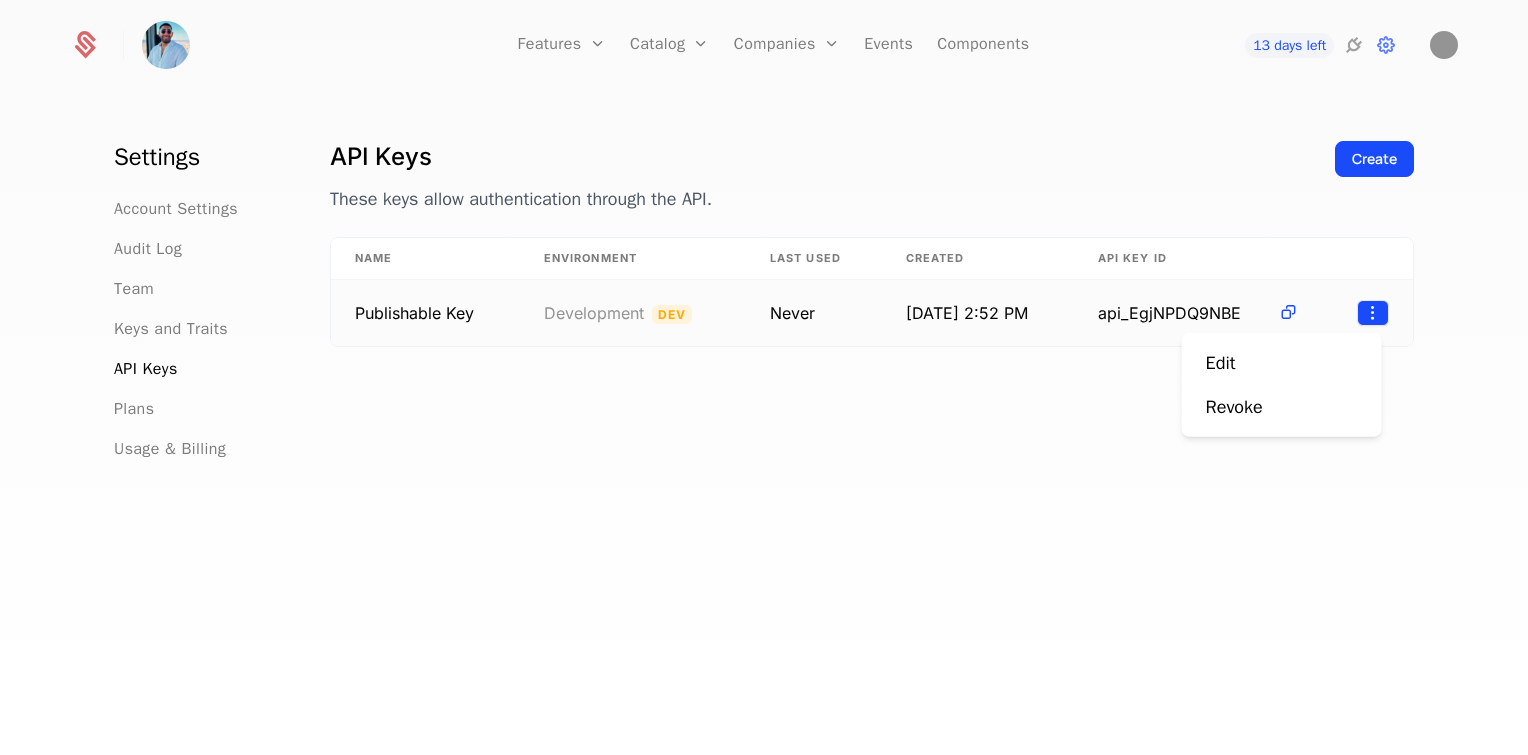 click on "Features Features Flags Catalog Plans Add Ons Configuration Companies Companies Users Events Components 13 days left Settings Account Settings Audit Log Team Keys and Traits API Keys Plans Usage & Billing API Keys     These keys allow authentication through the API. Create Name Environment Last Used Created API Key ID Publishable Key Development Dev Never 7/3/25, 2:52 PM api_EgjNPDQ9NBE
Best Viewed on Desktop You're currently viewing this on a  mobile device . For the best experience,   we recommend using a desktop or larger screens , as the application isn't fully optimized for smaller resolutions just yet. Got it  Edit Revoke" at bounding box center [764, 377] 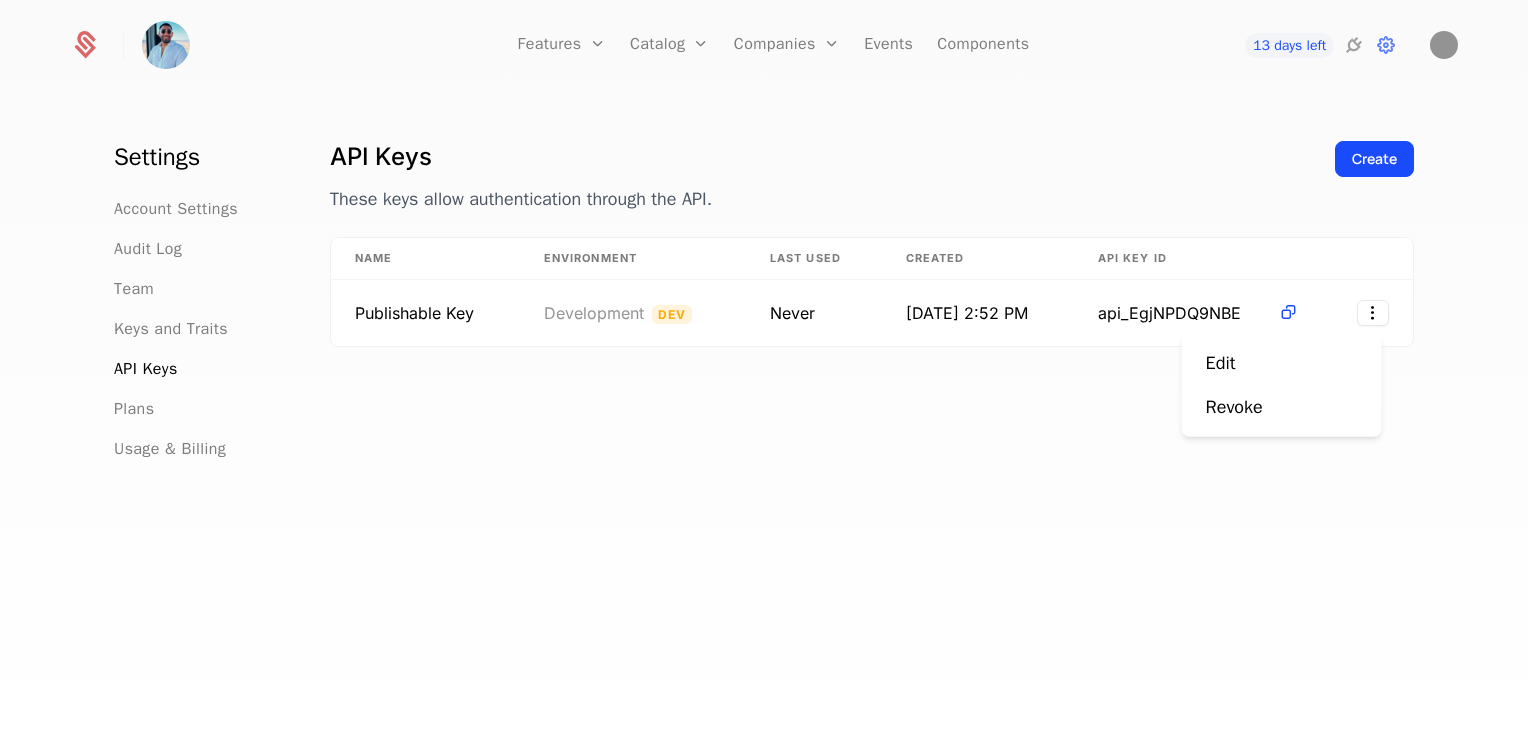 click on "Edit Revoke" at bounding box center [1282, 385] 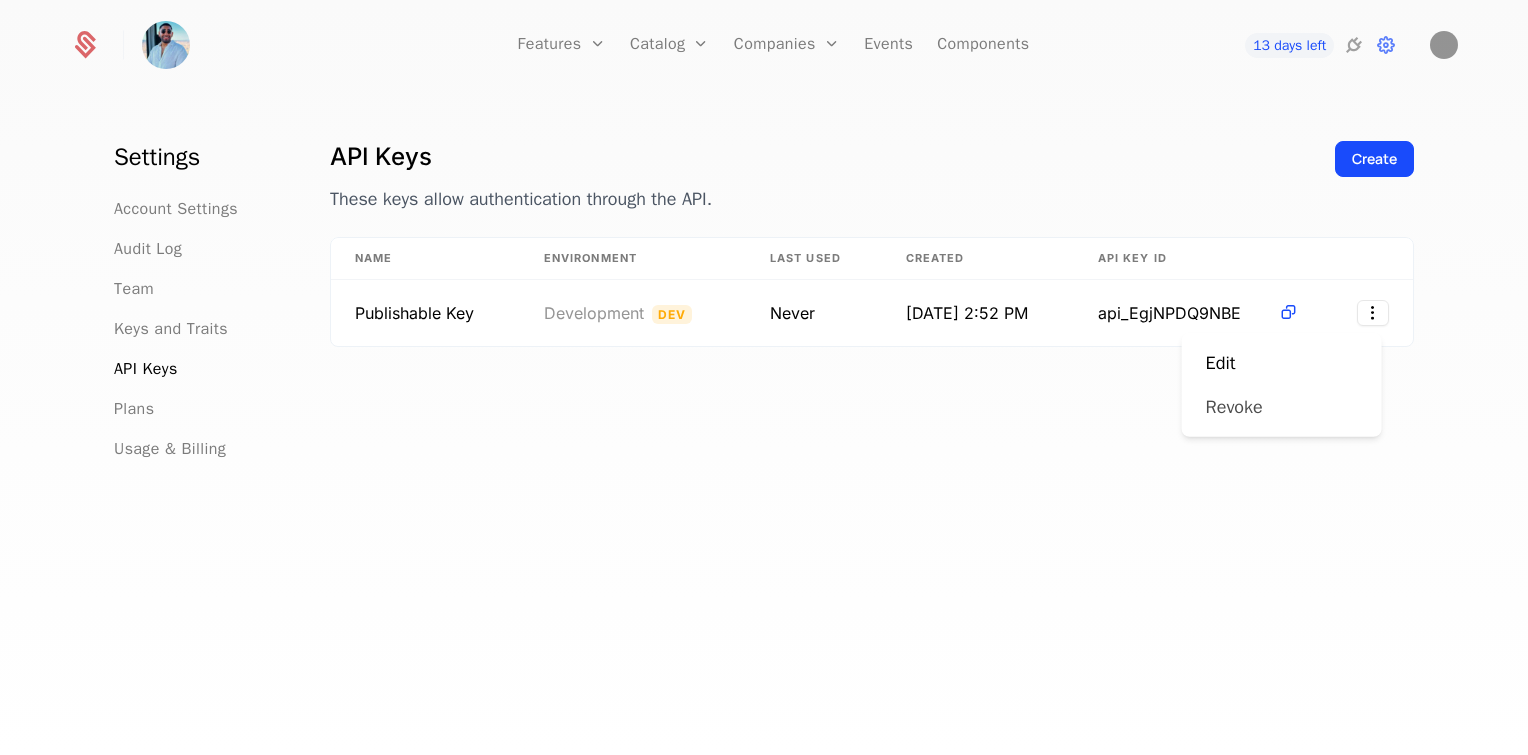 click on "Revoke" at bounding box center (1234, 407) 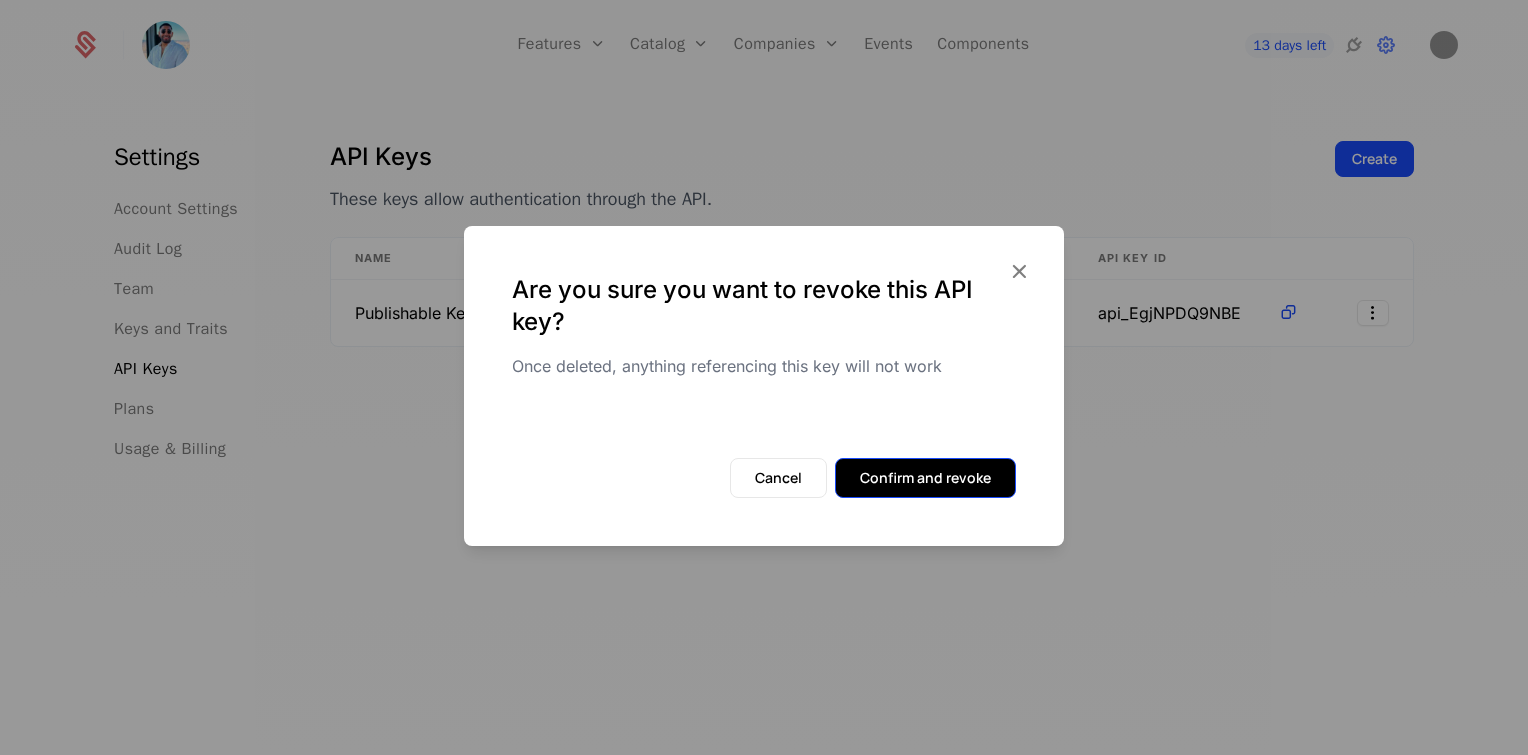 click on "Confirm and revoke" at bounding box center [925, 478] 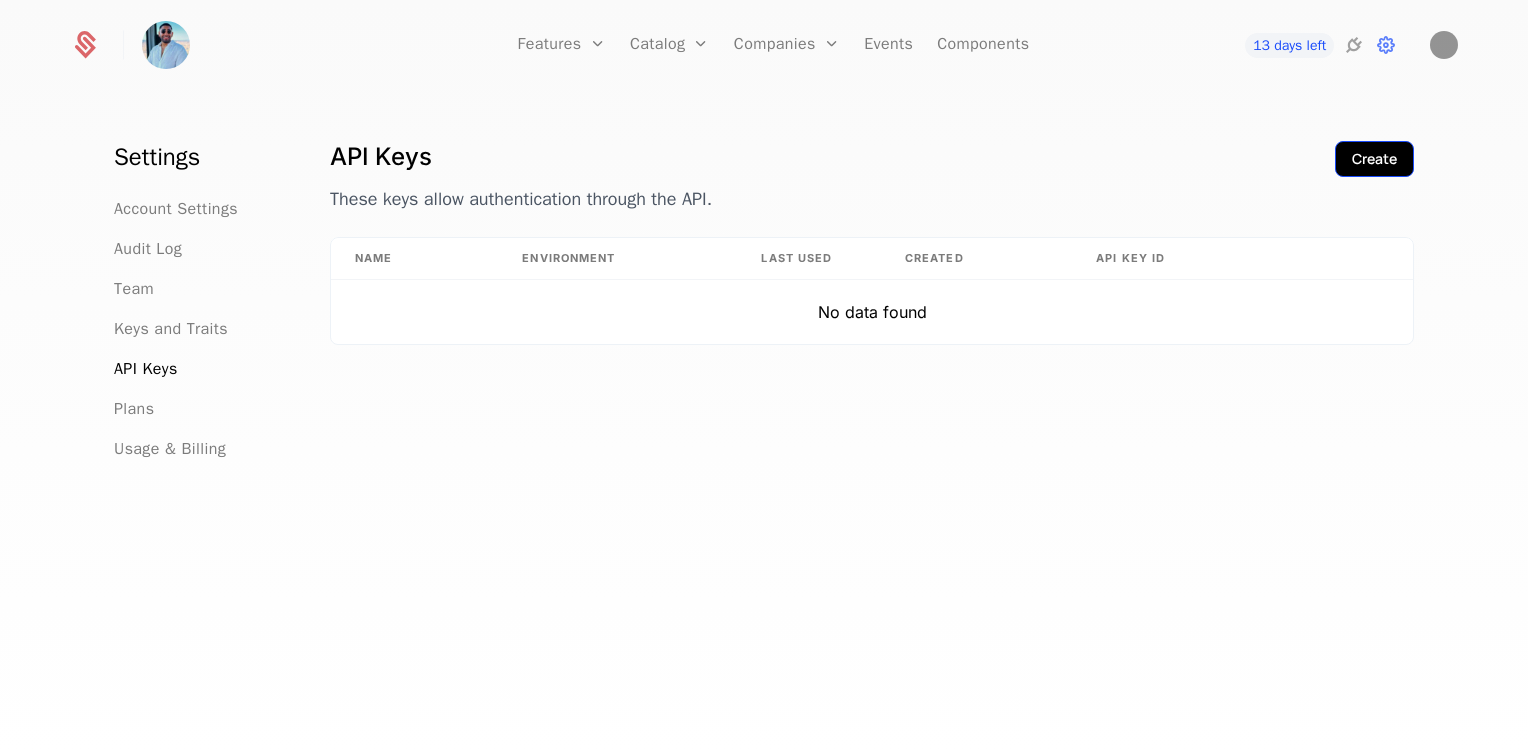 click on "Create" at bounding box center (1374, 159) 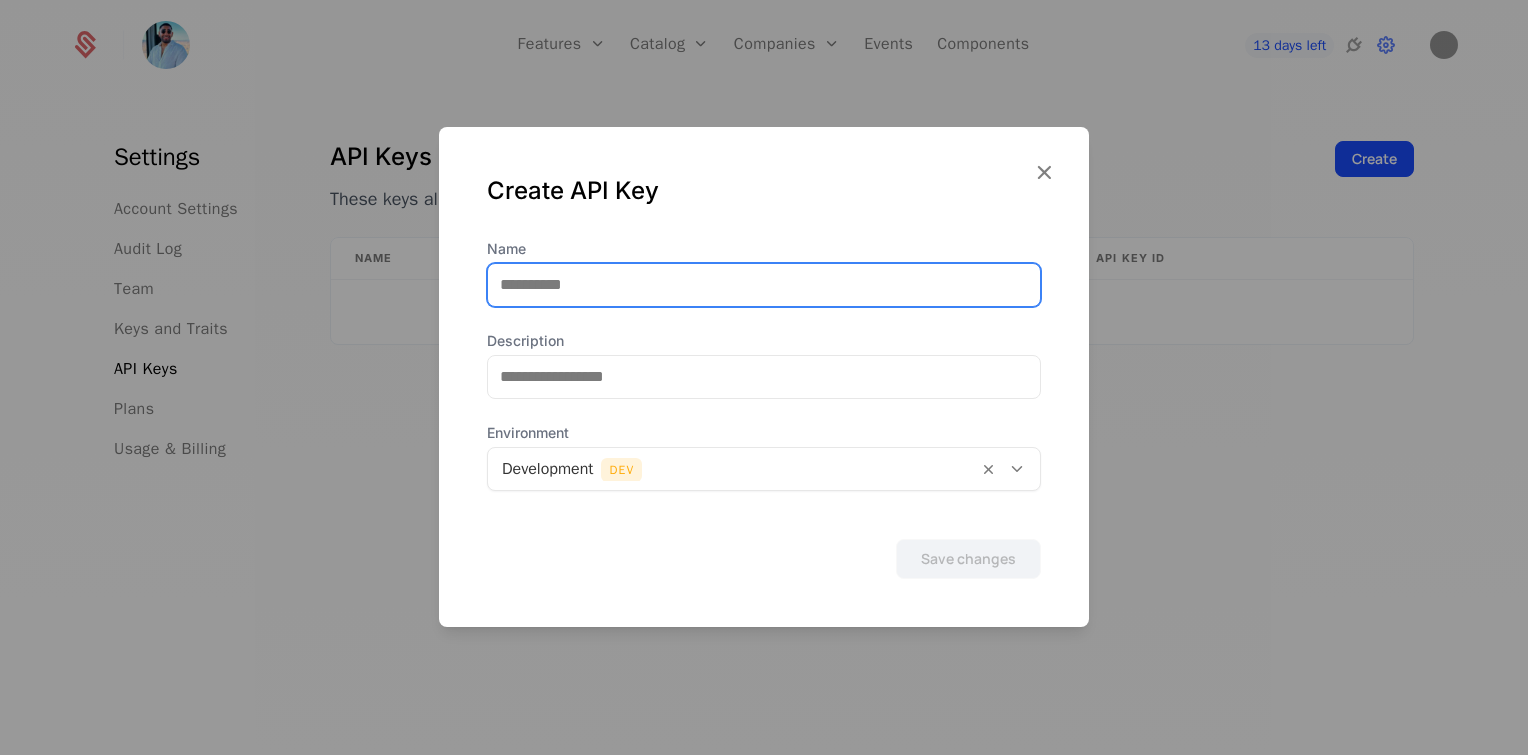 click on "Name" at bounding box center (764, 285) 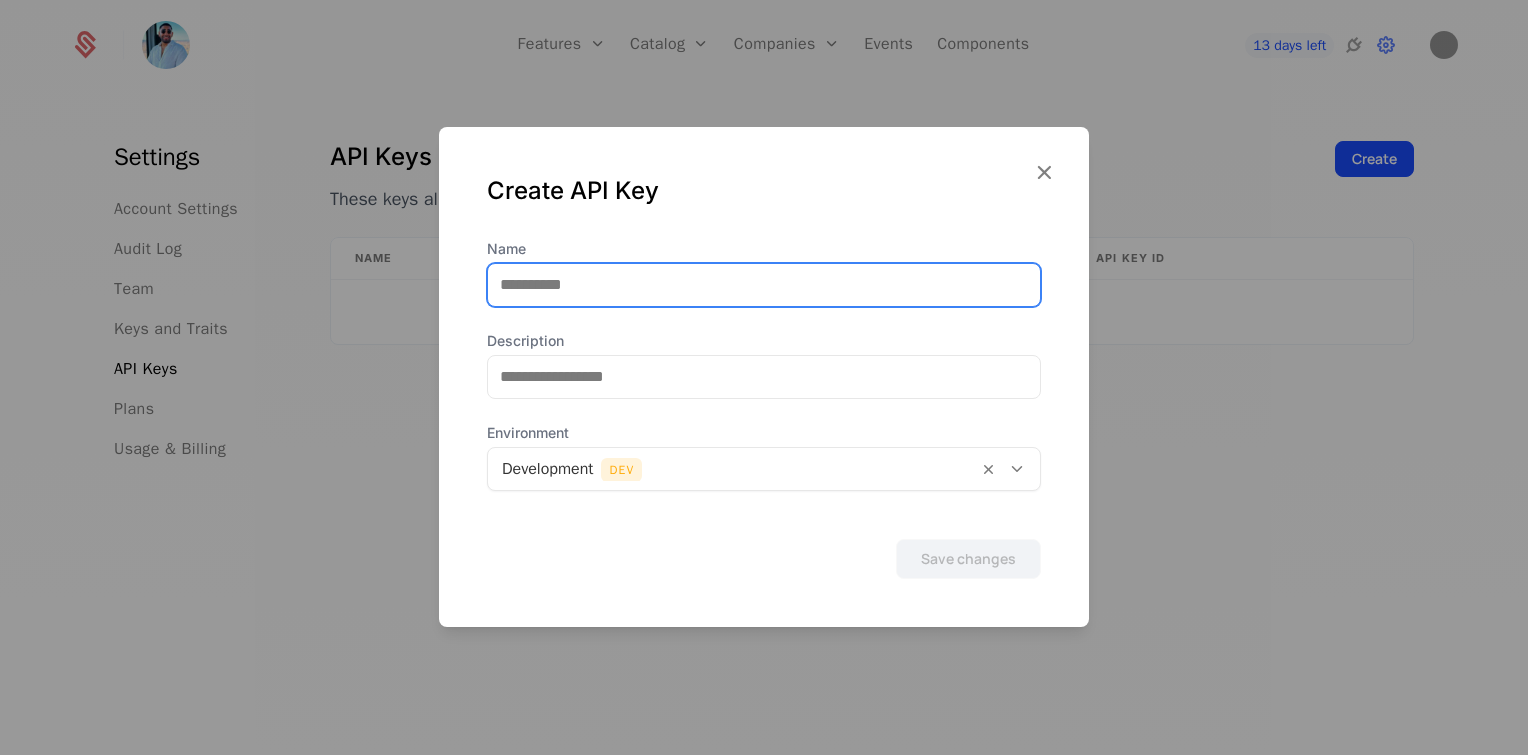 type on "**********" 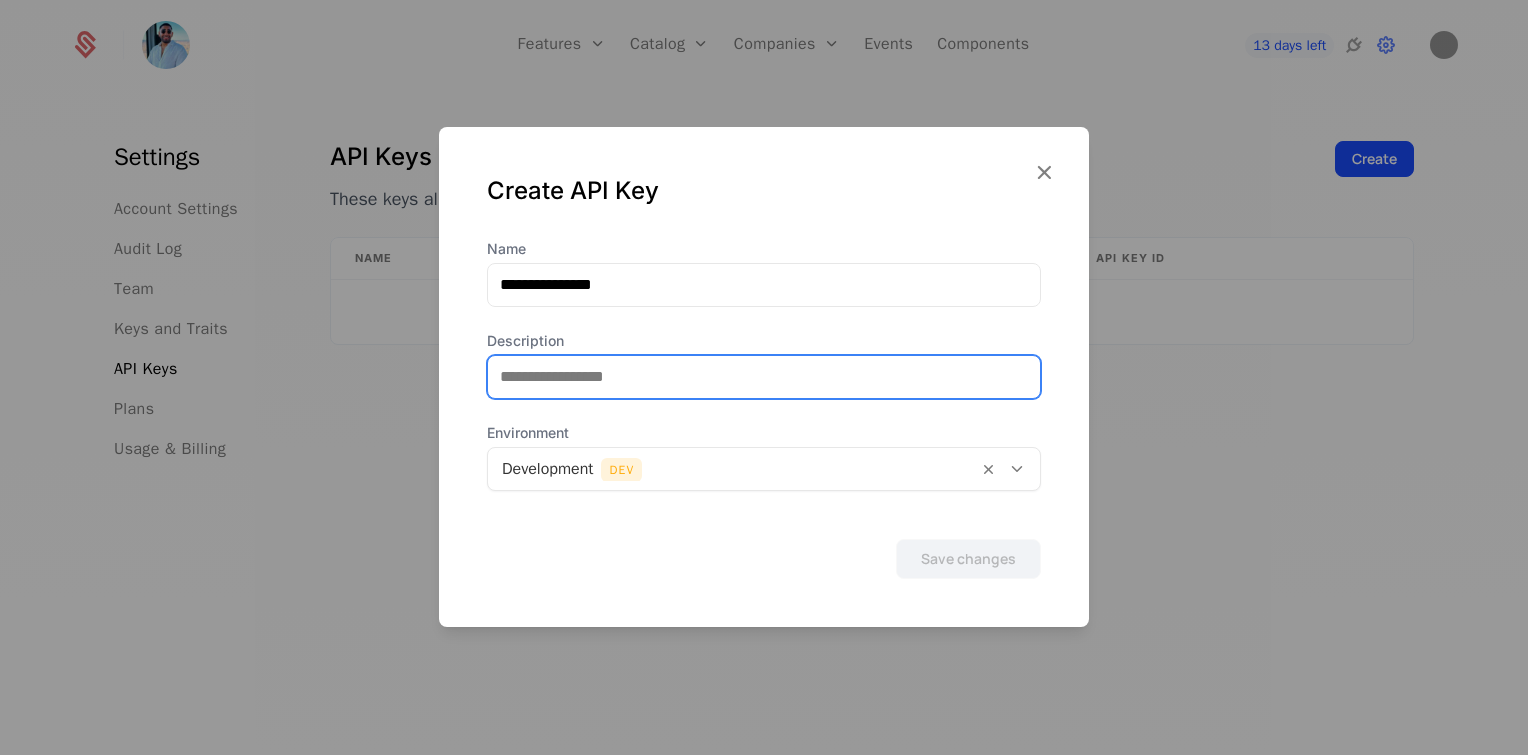 type on "**********" 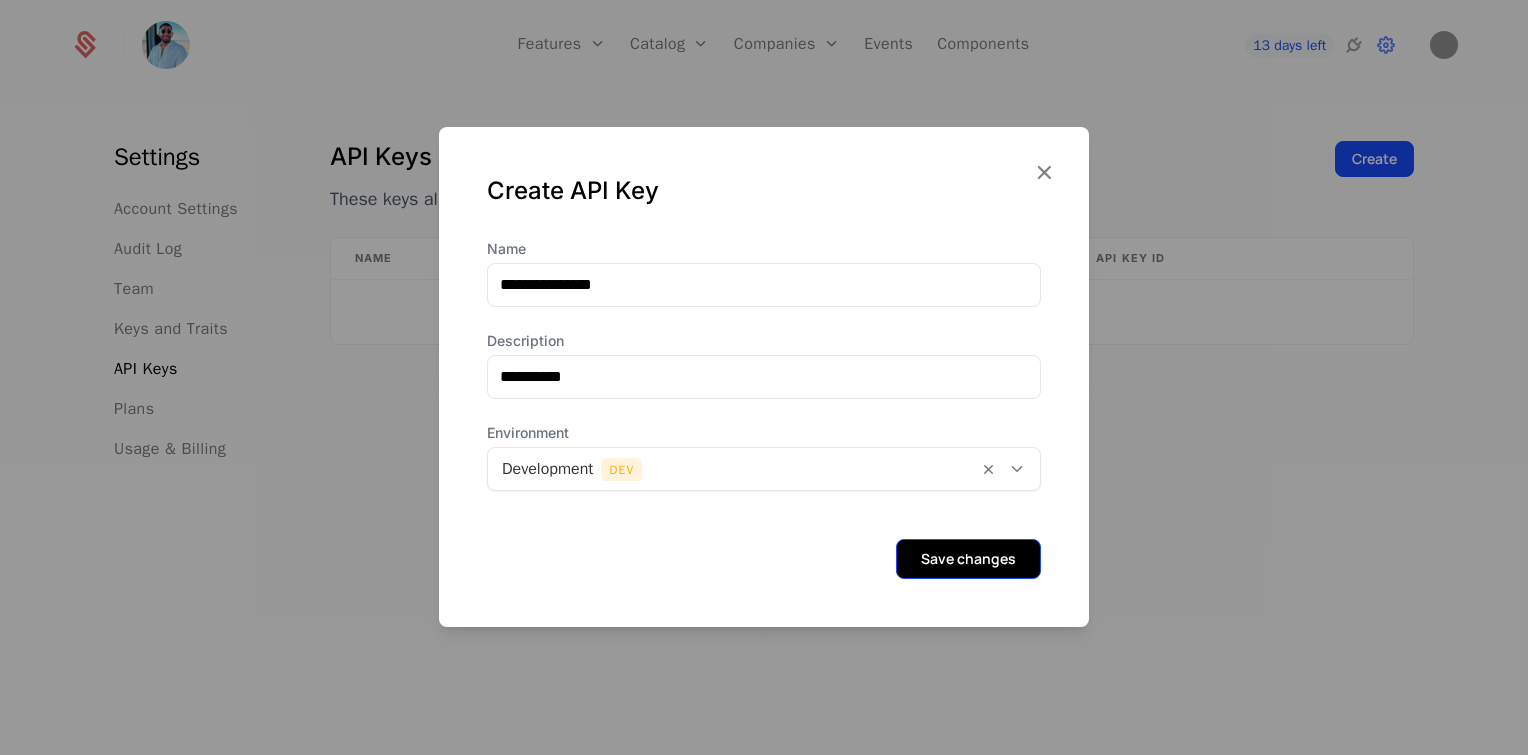 click on "Save changes" at bounding box center [968, 559] 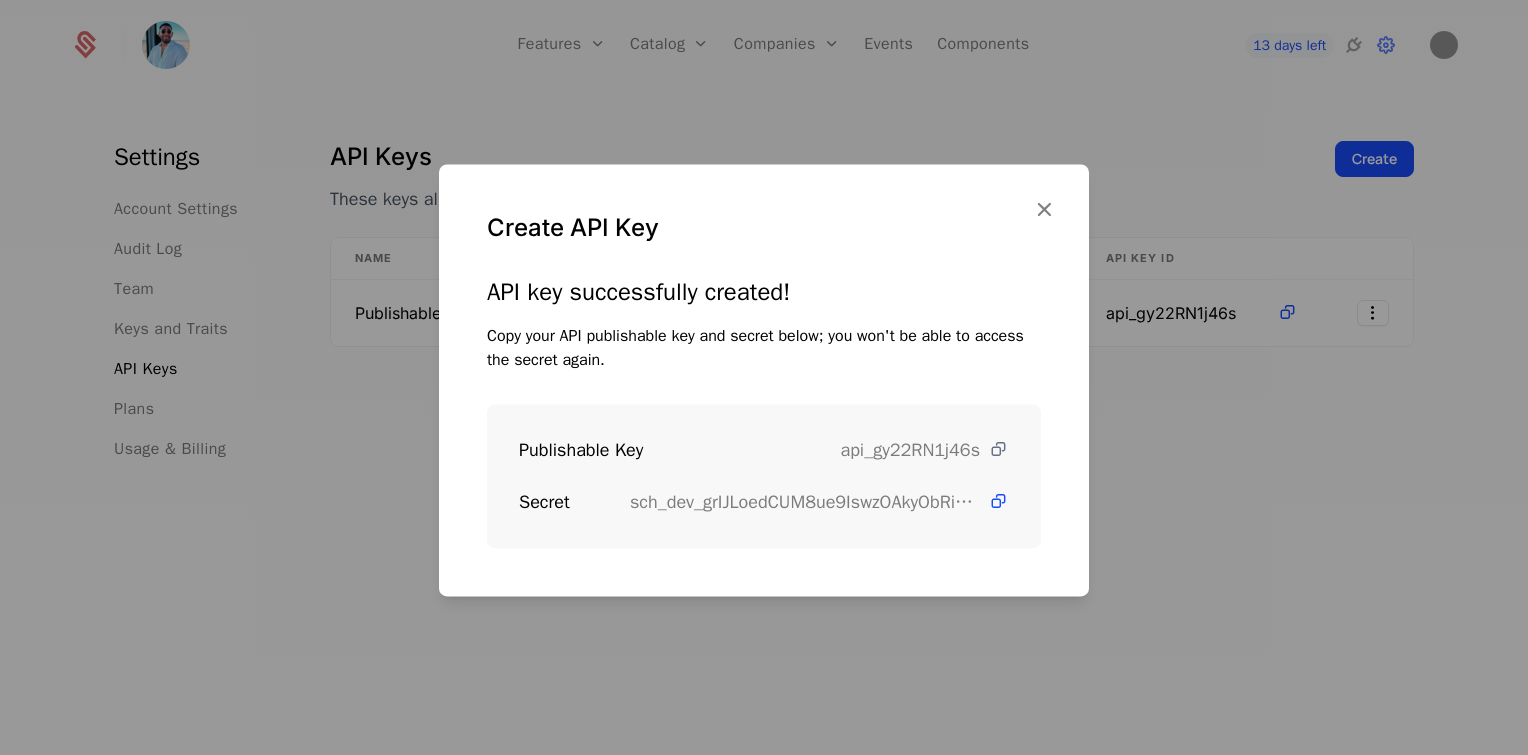 click at bounding box center [998, 449] 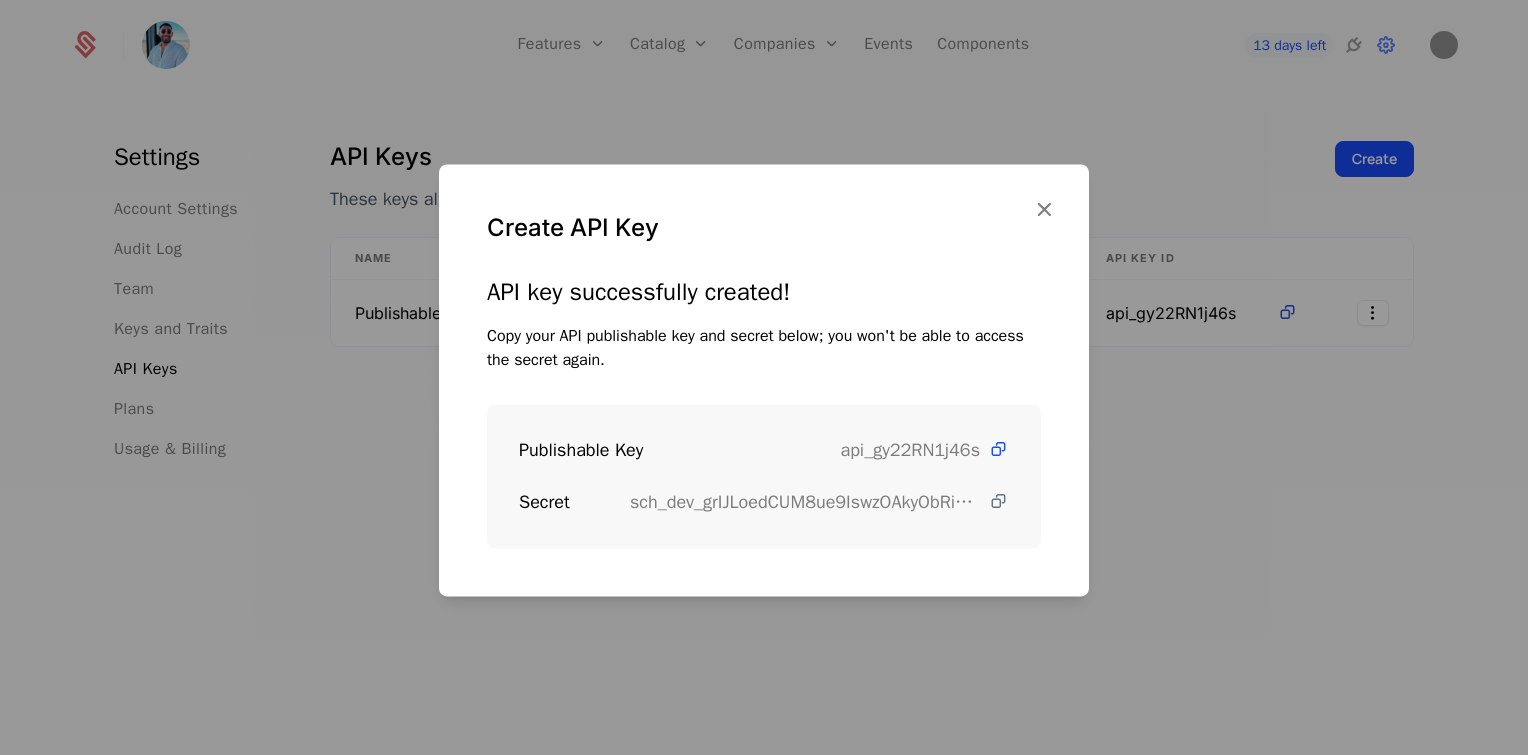 click at bounding box center [998, 501] 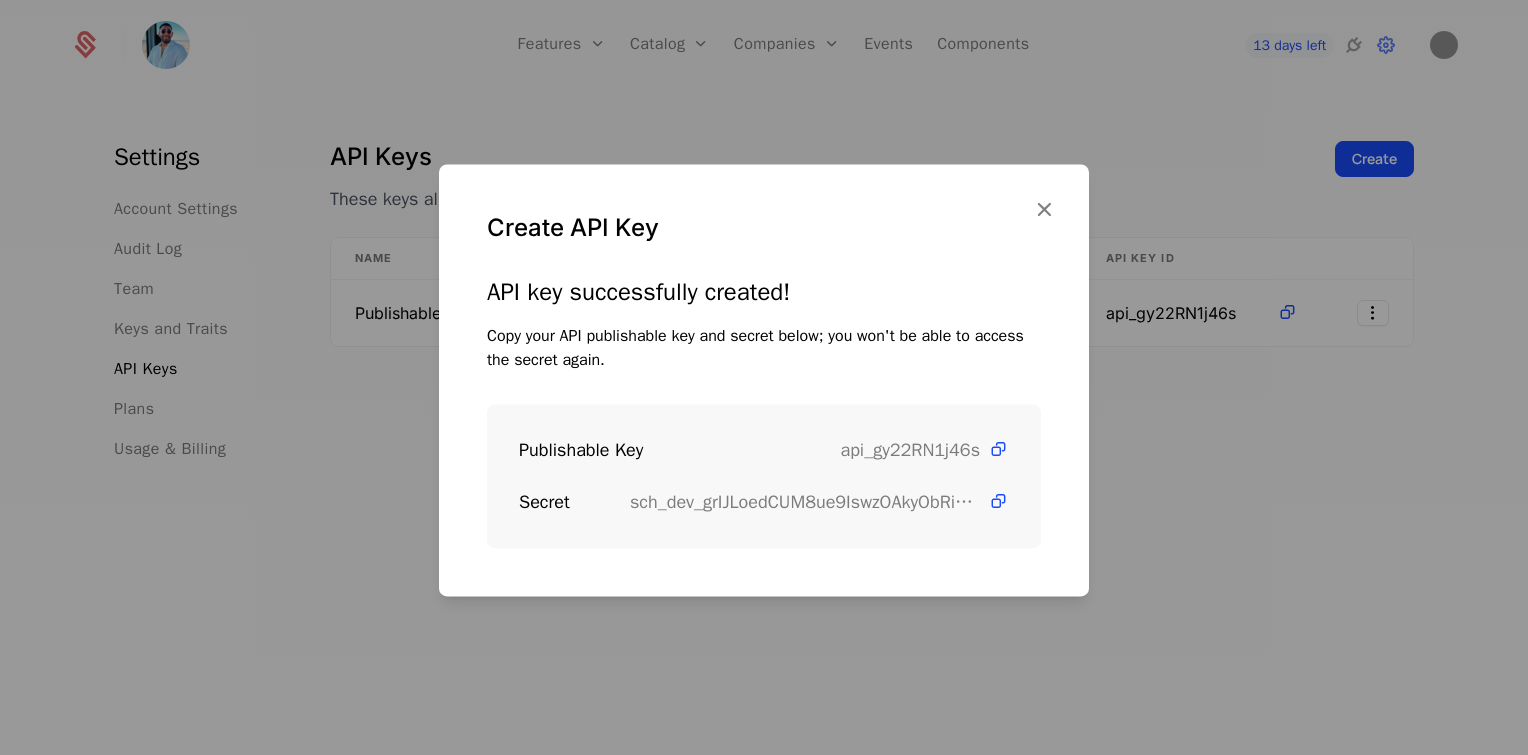 click on "API key successfully created! Copy your API publishable key and secret below; you won't be able to access the secret again. Publishable Key api_gy22RN1j46s Secret sch_dev_grIJLoedCUM8ue9IswzOAkyObRigh5uy" at bounding box center (764, 436) 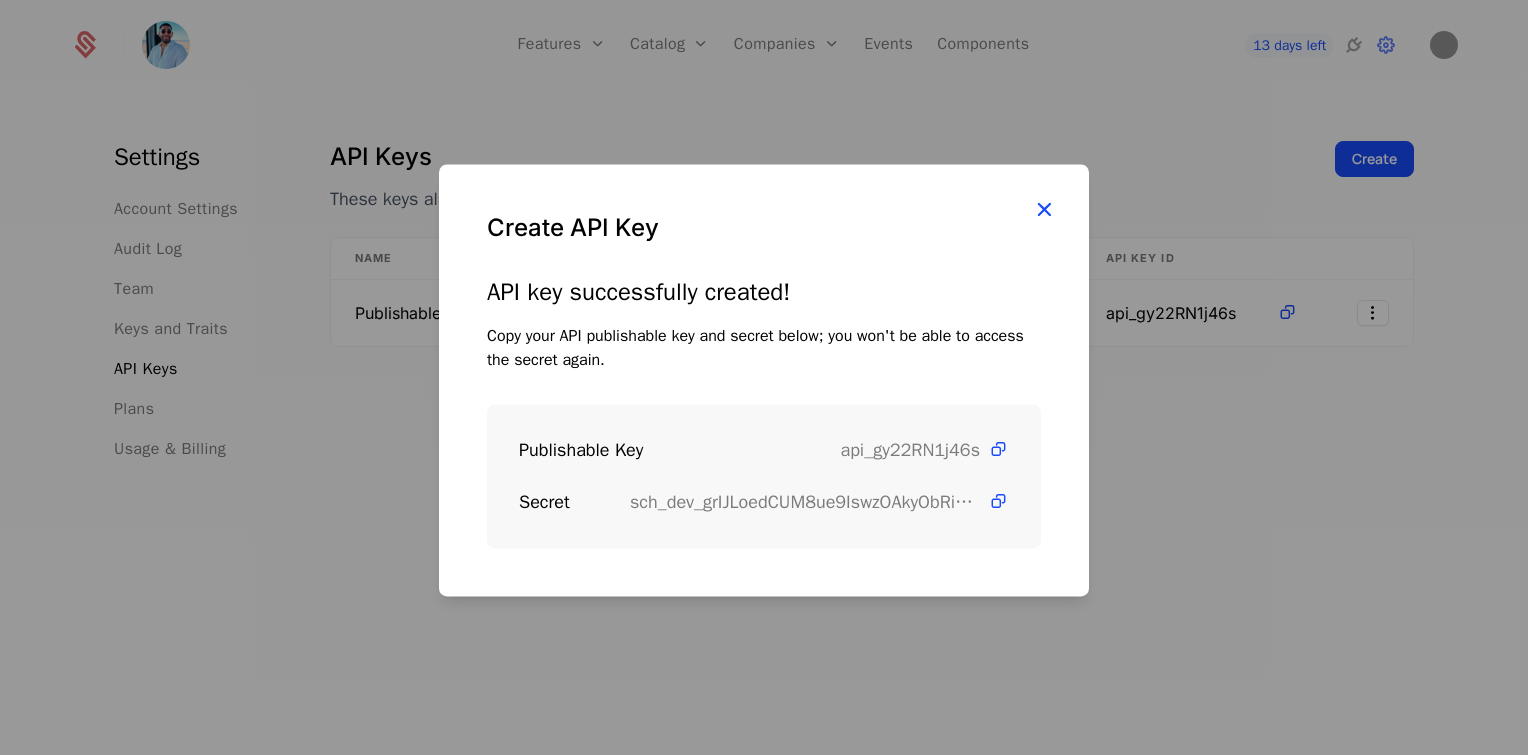 click at bounding box center (1044, 209) 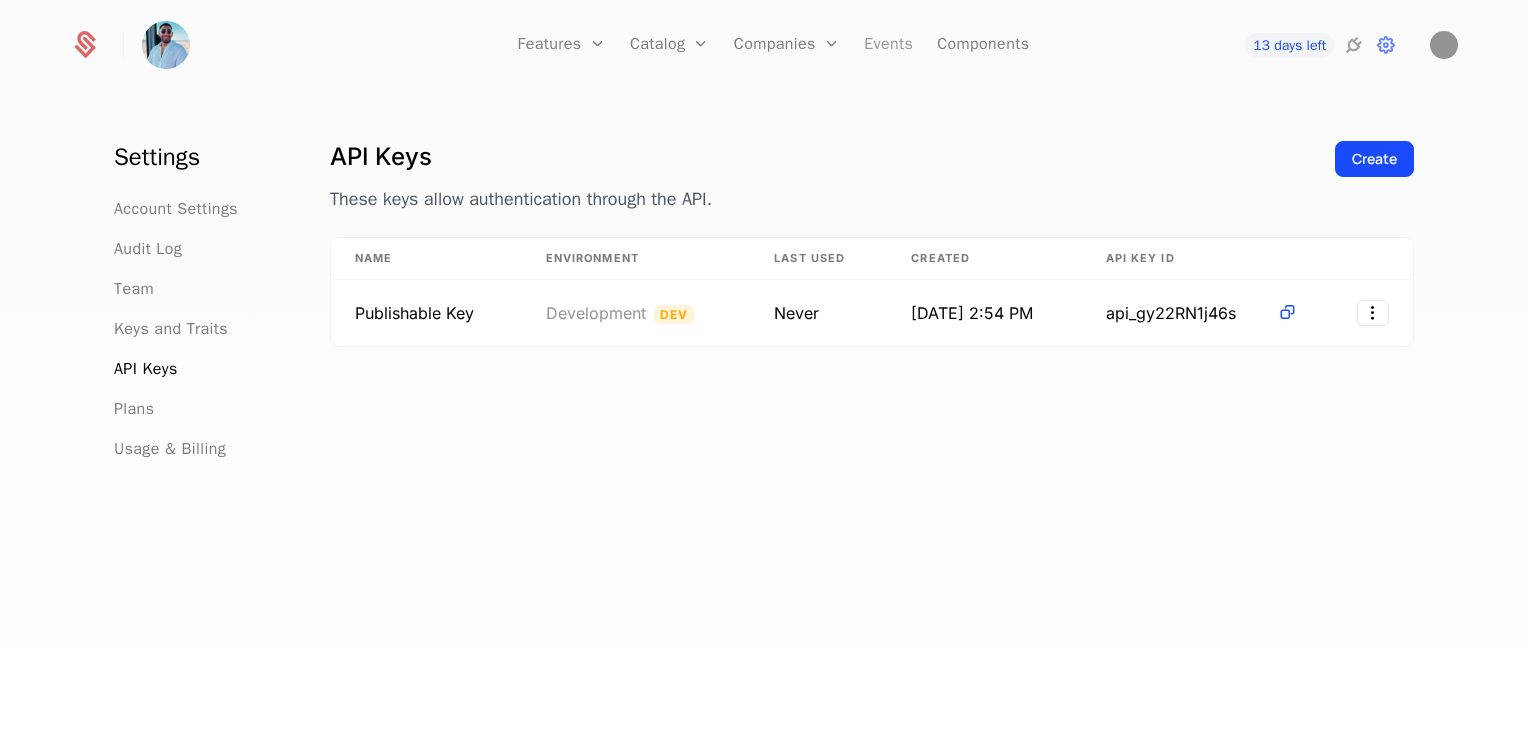 click on "Events" at bounding box center [888, 45] 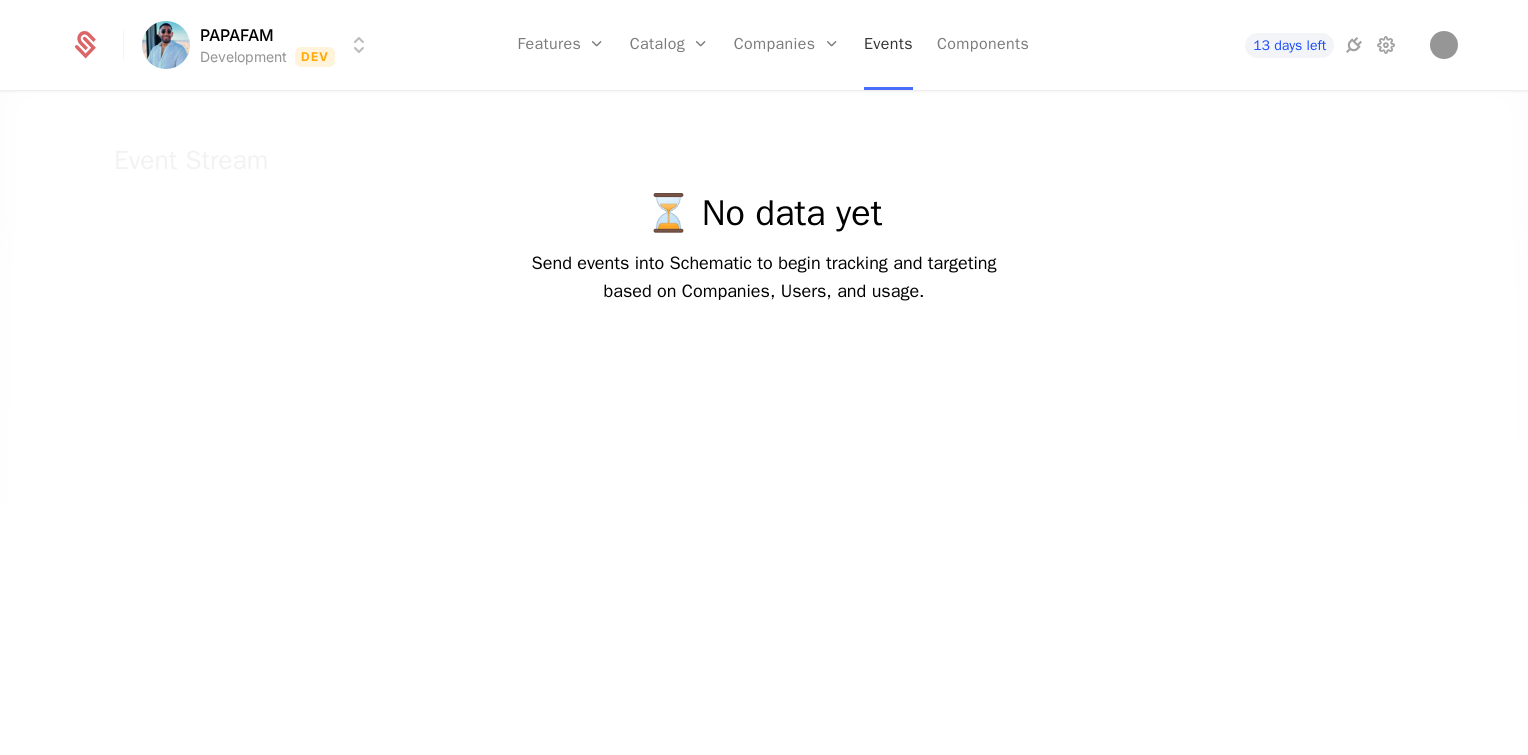 click on "Events" at bounding box center (888, 45) 